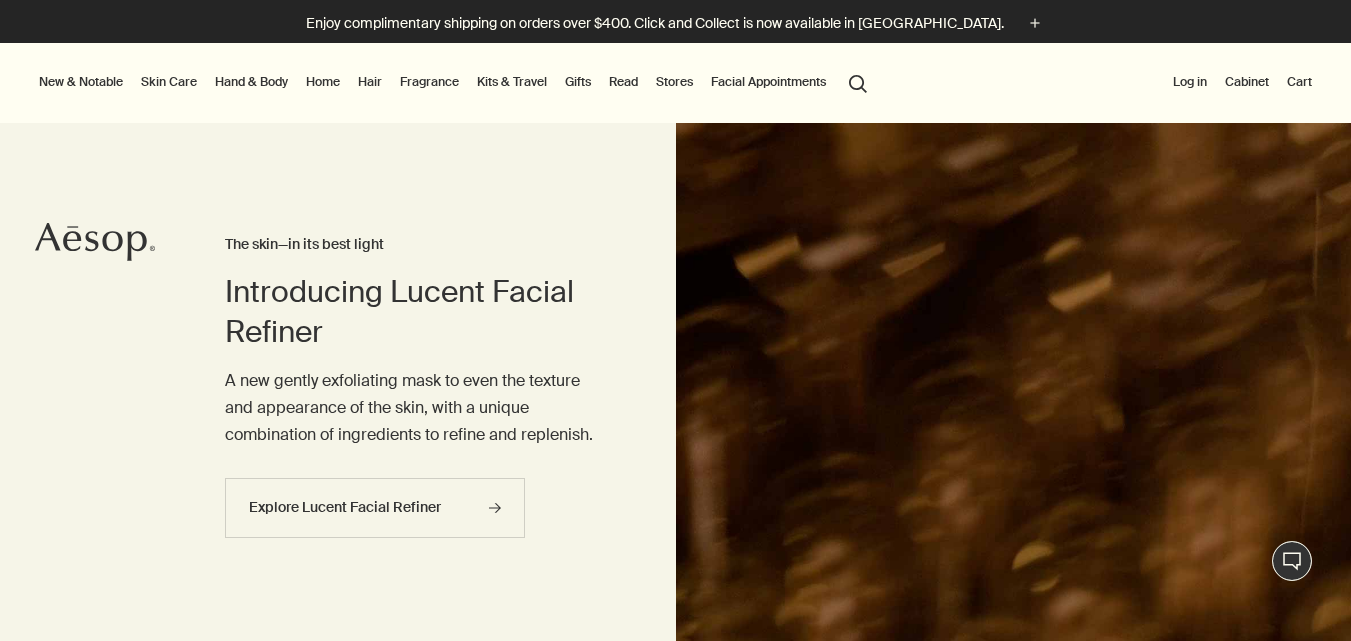 scroll, scrollTop: 269, scrollLeft: 0, axis: vertical 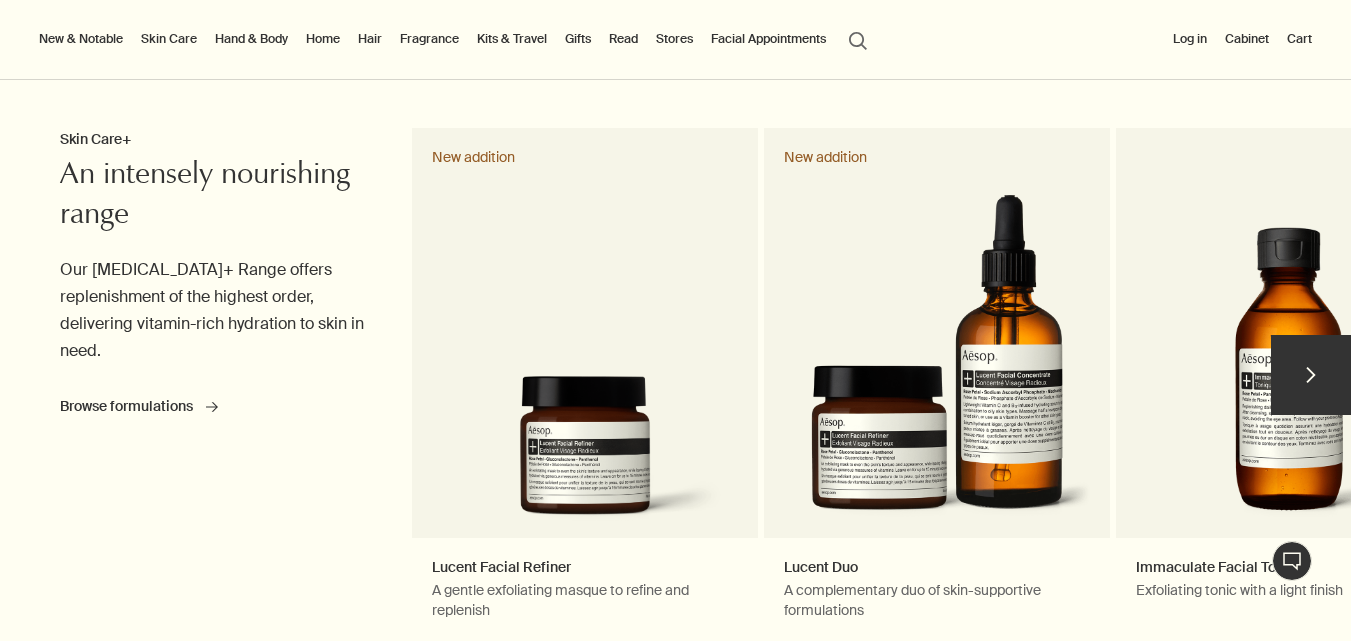 click on "chevron" at bounding box center [1311, 375] 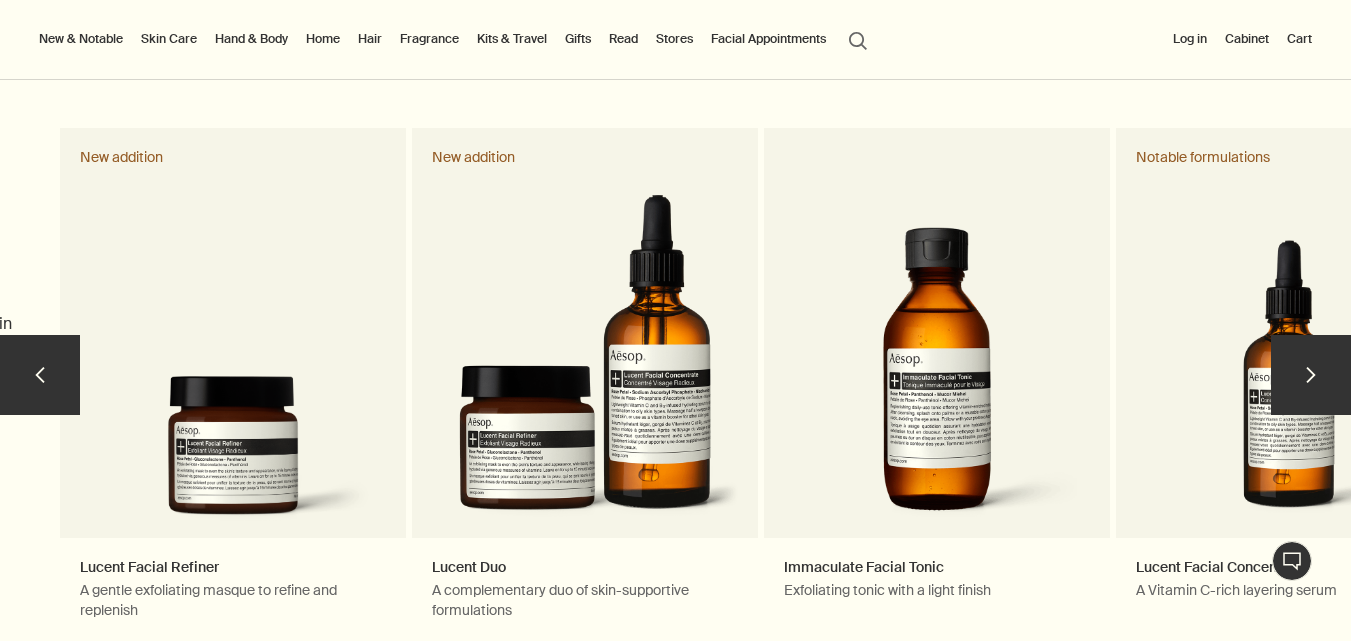 click on "chevron" at bounding box center [1311, 375] 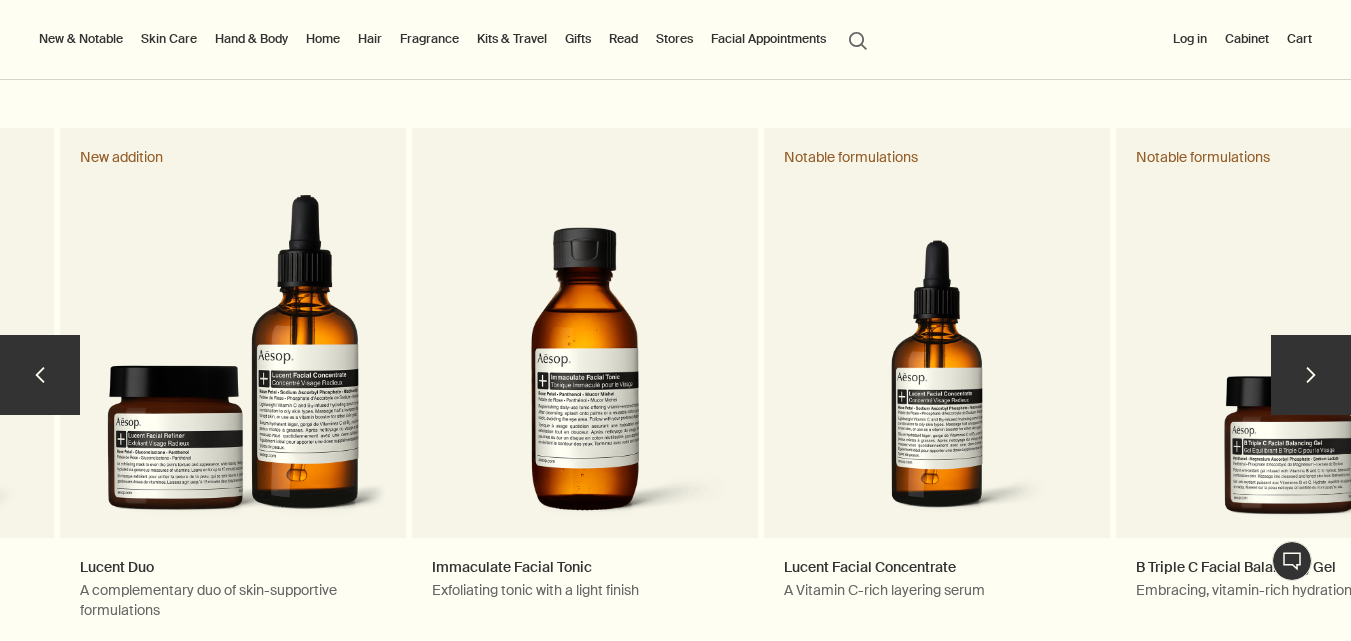 click on "chevron" at bounding box center [1311, 375] 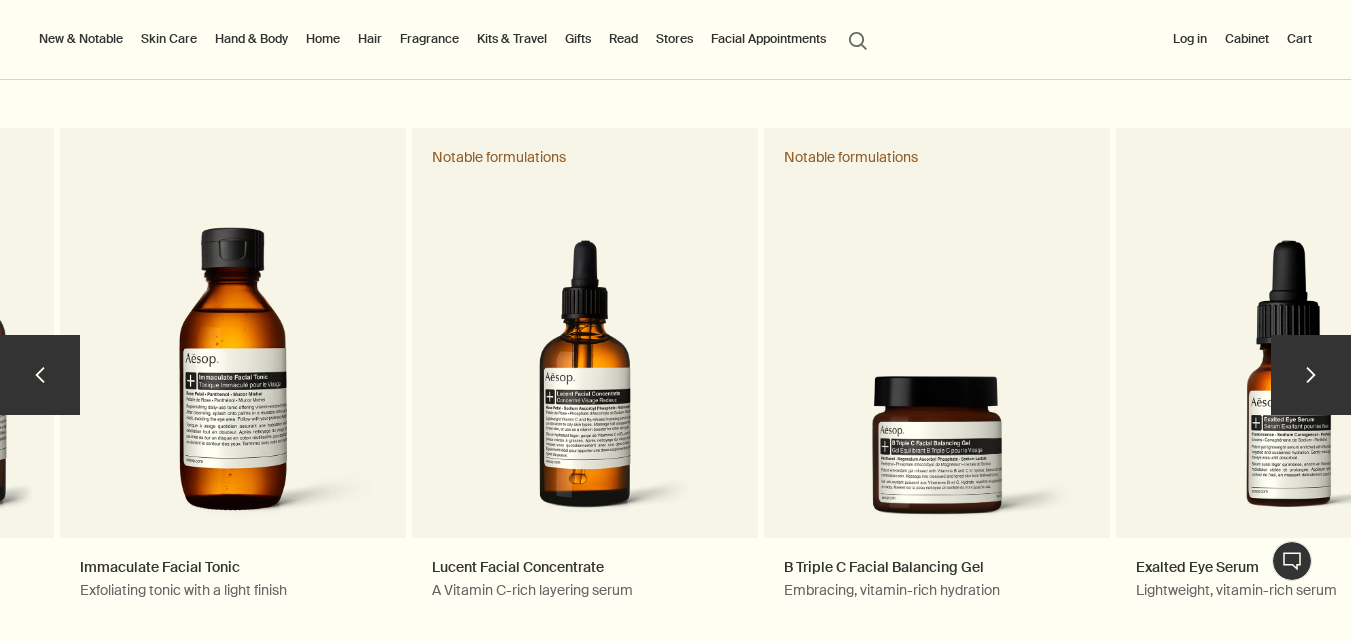 click on "chevron" at bounding box center (1311, 375) 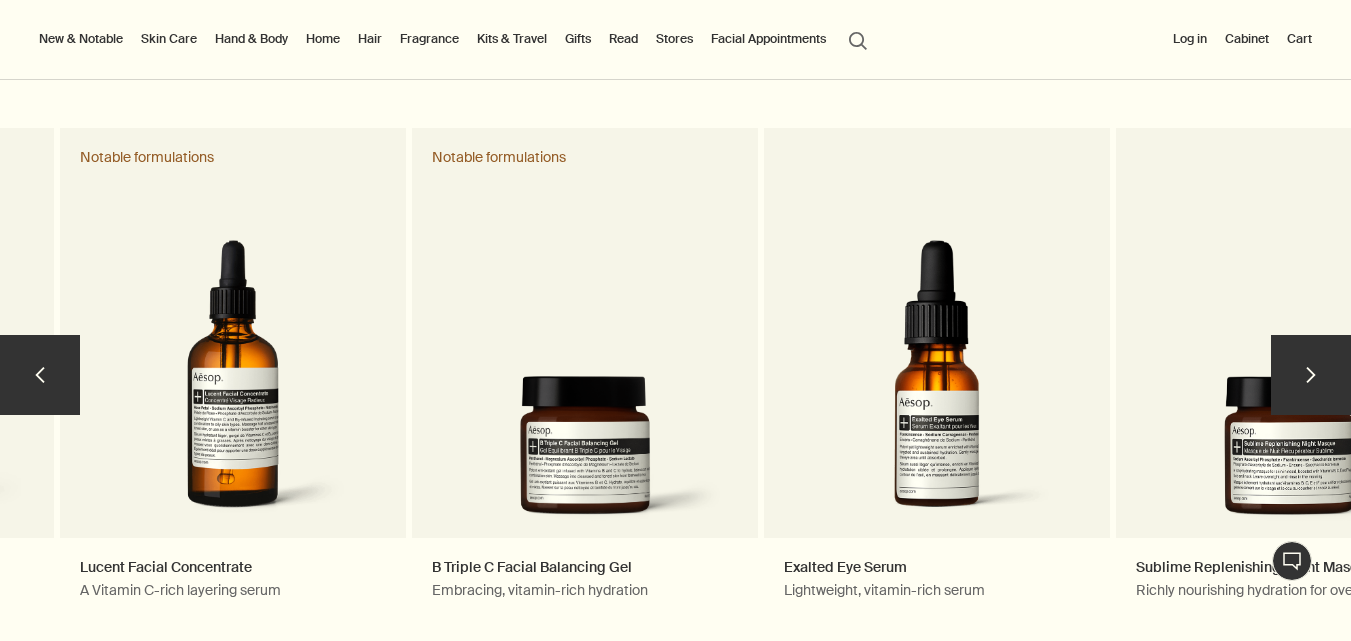 click on "chevron" at bounding box center (1311, 375) 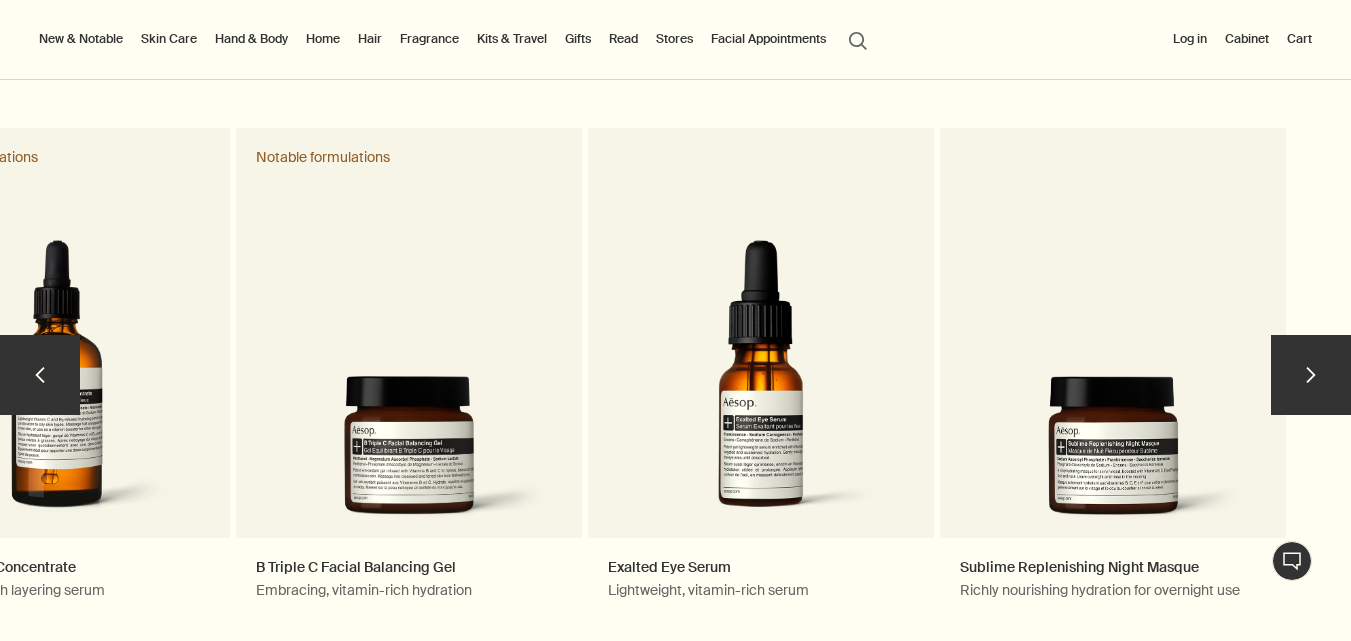 click on "chevron" at bounding box center [1311, 375] 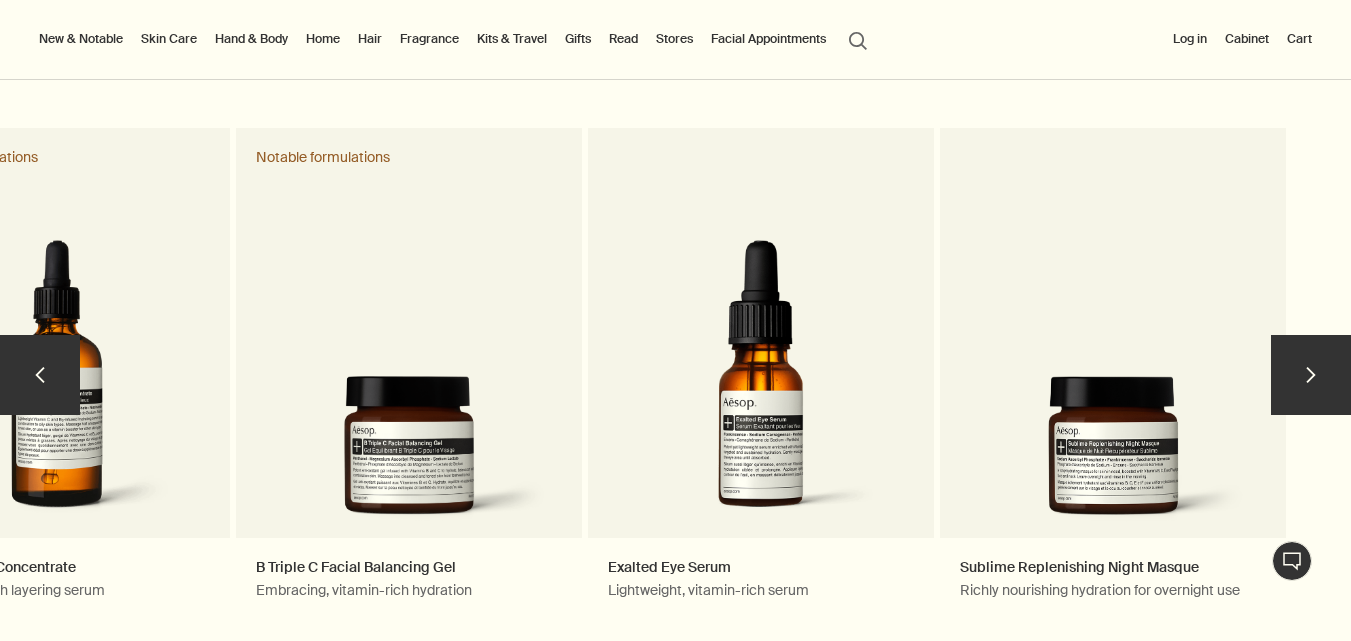 click on "chevron" at bounding box center [40, 375] 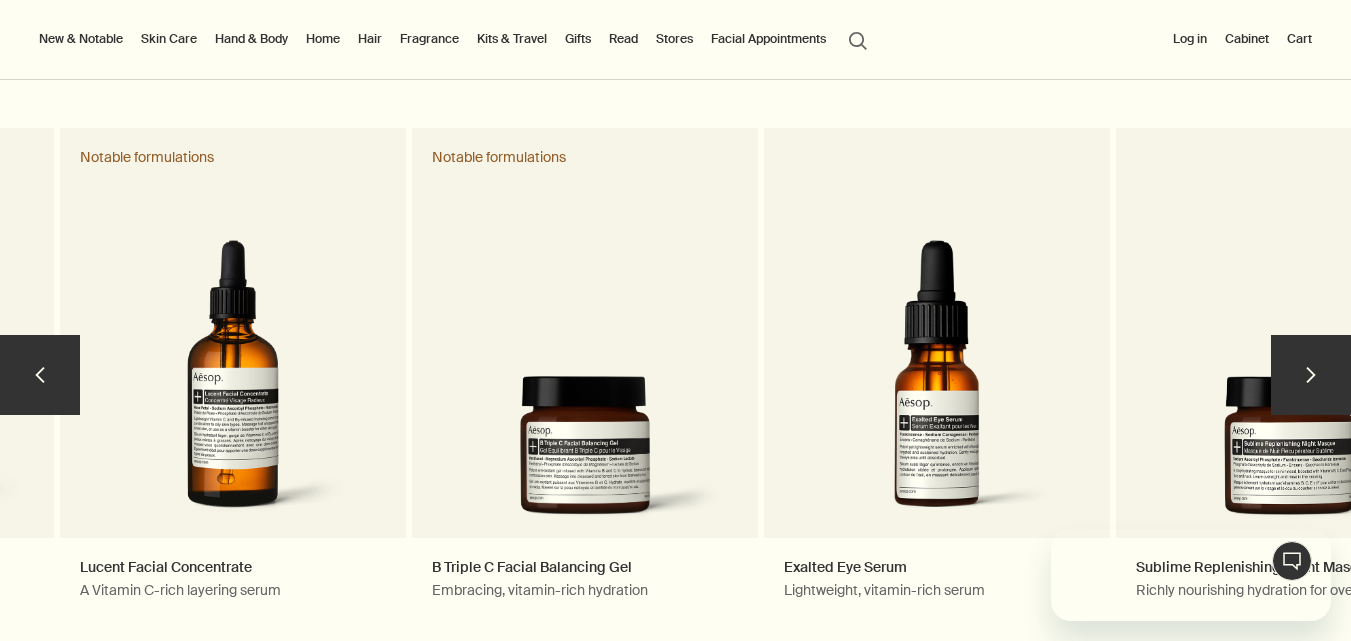 click on "chevron" at bounding box center [40, 375] 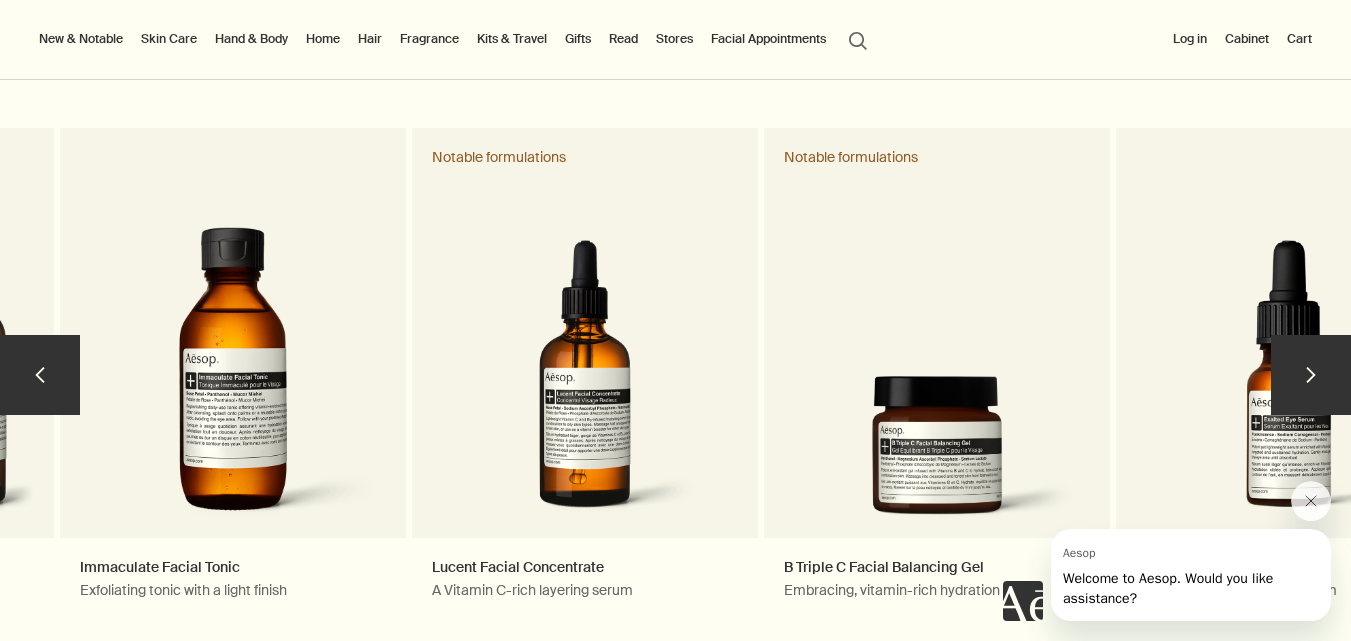 click on "chevron" at bounding box center (40, 375) 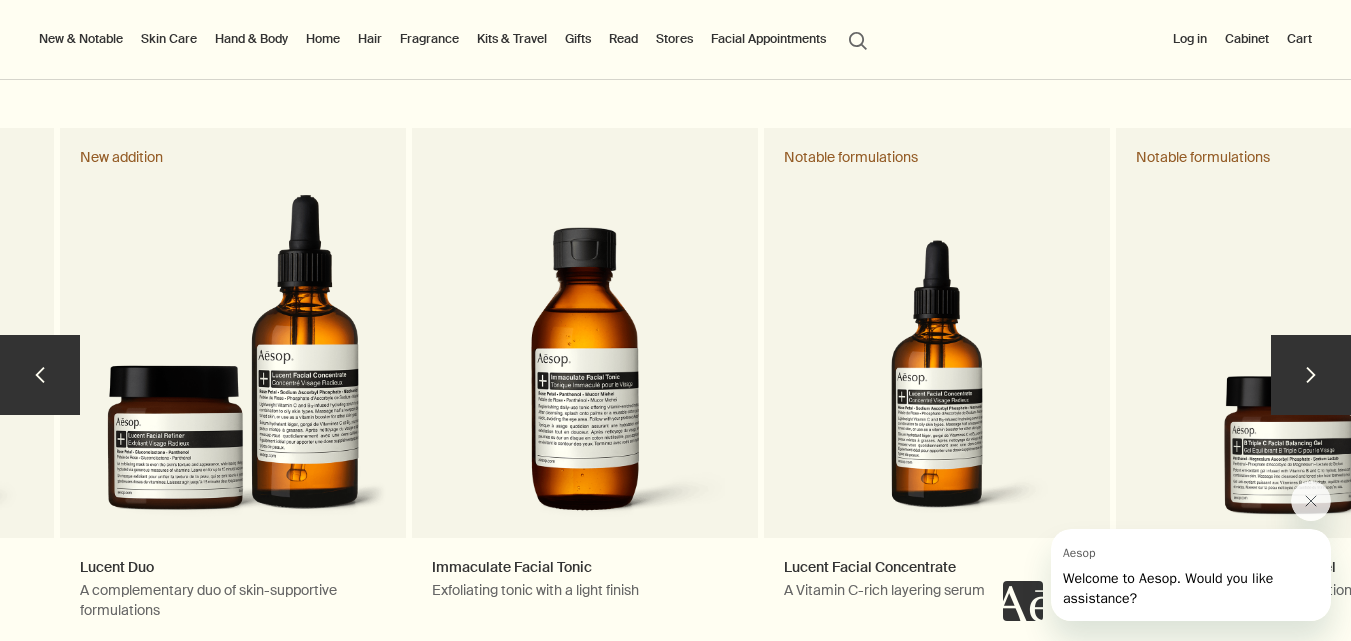 click on "chevron" at bounding box center (40, 375) 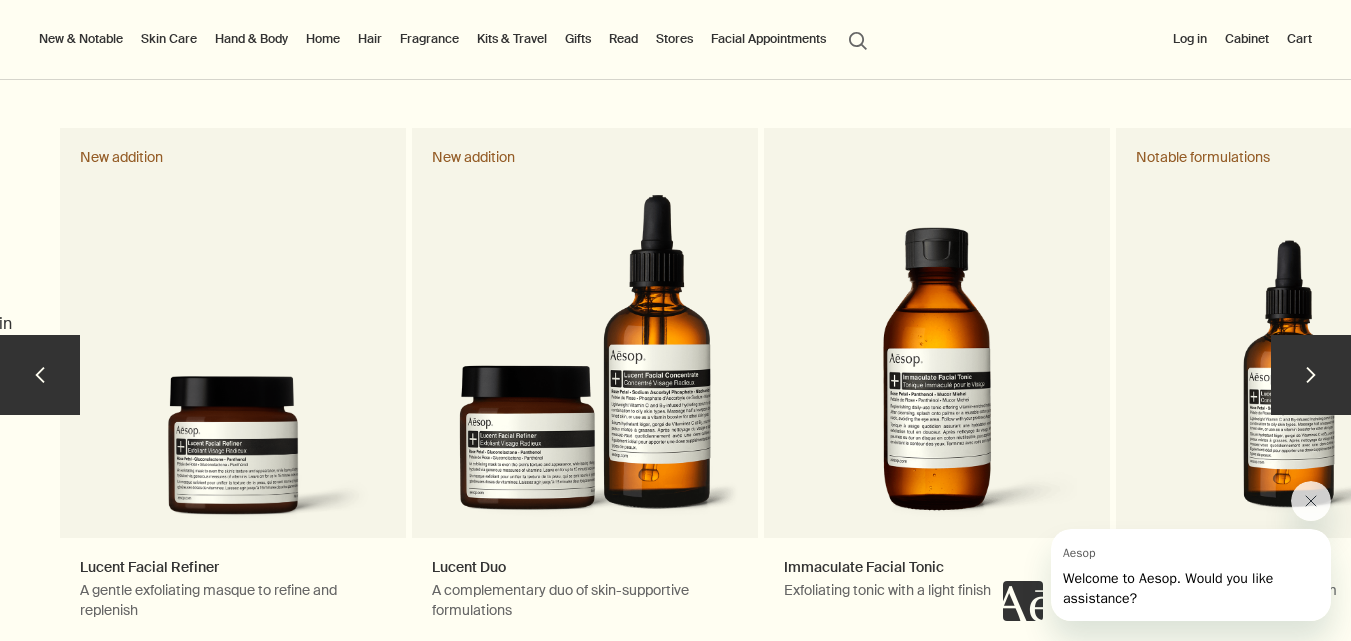 click on "chevron" at bounding box center [40, 375] 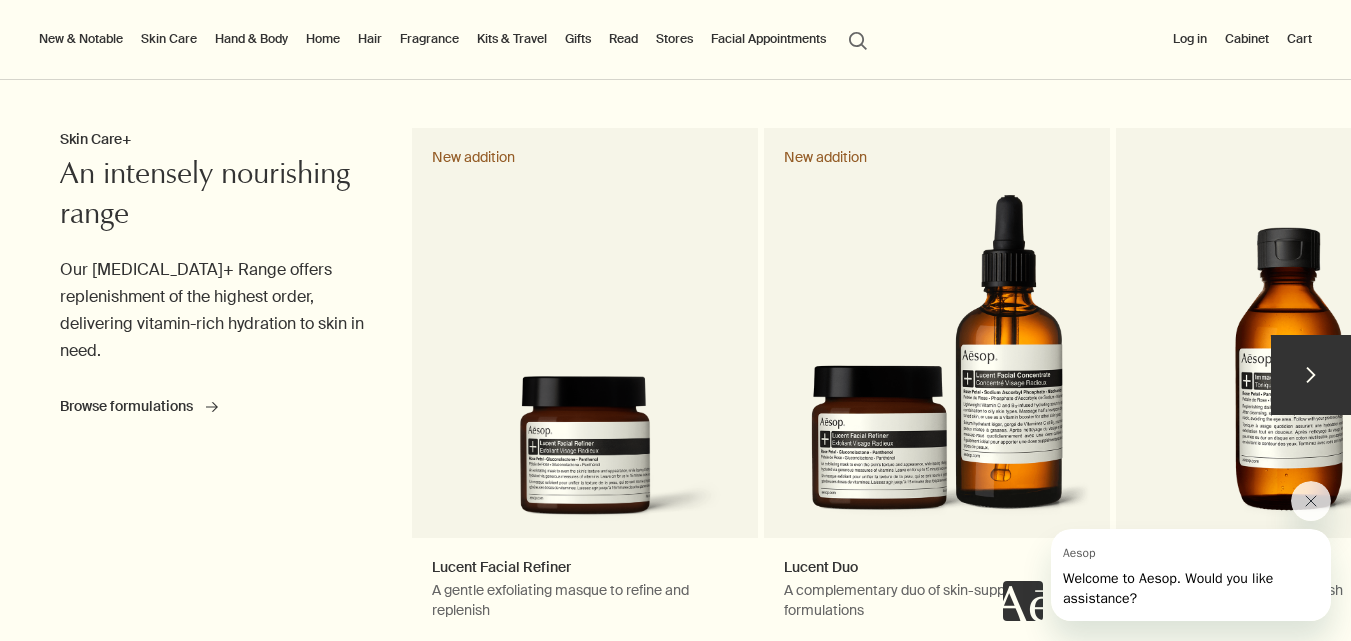 click on "chevron" at bounding box center (1311, 375) 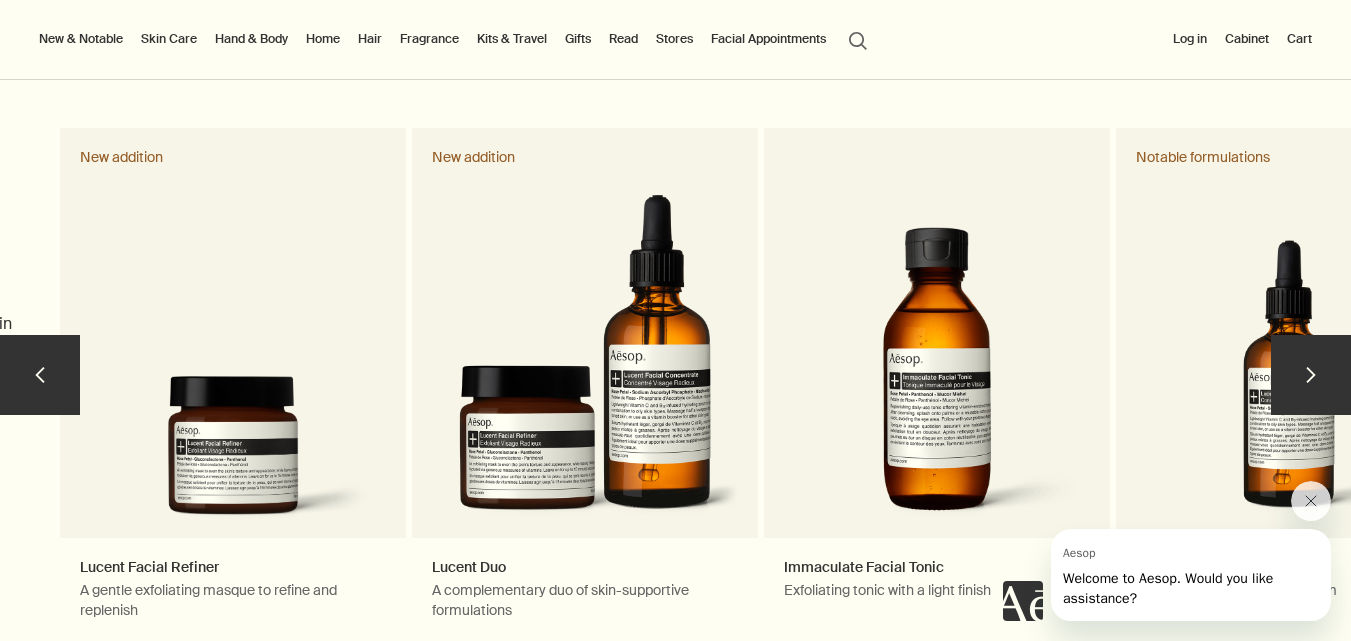 click on "chevron" at bounding box center [1311, 375] 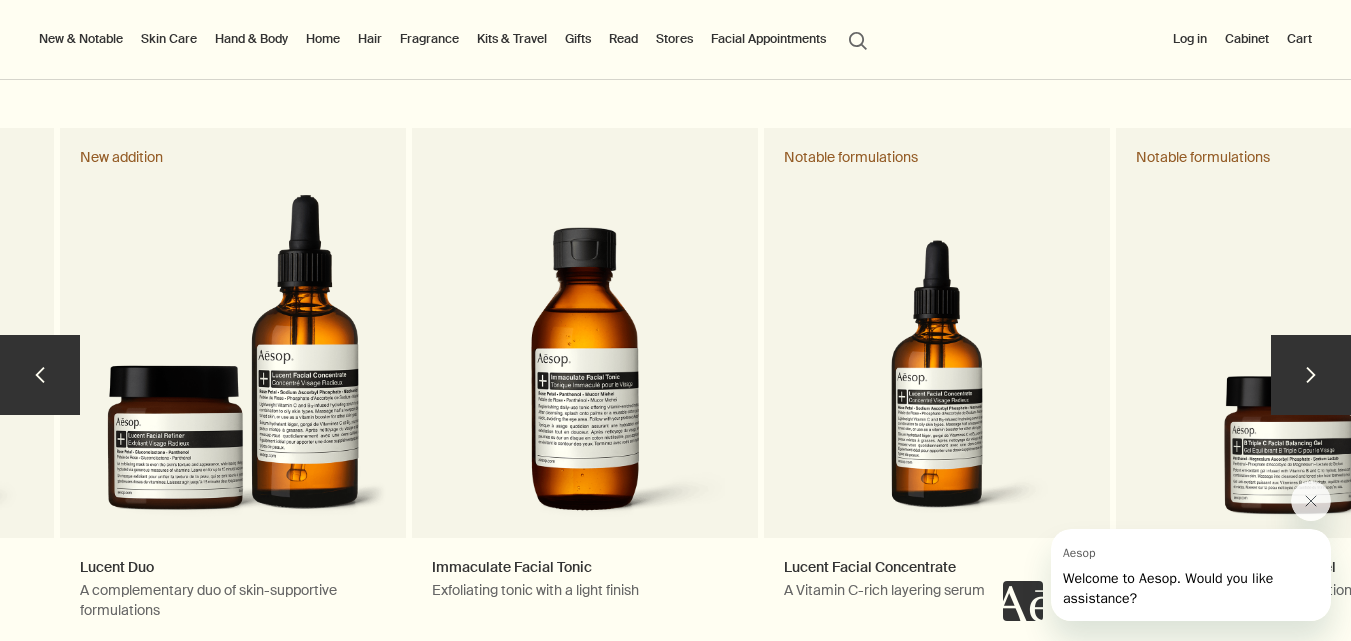 click on "chevron" at bounding box center [1311, 375] 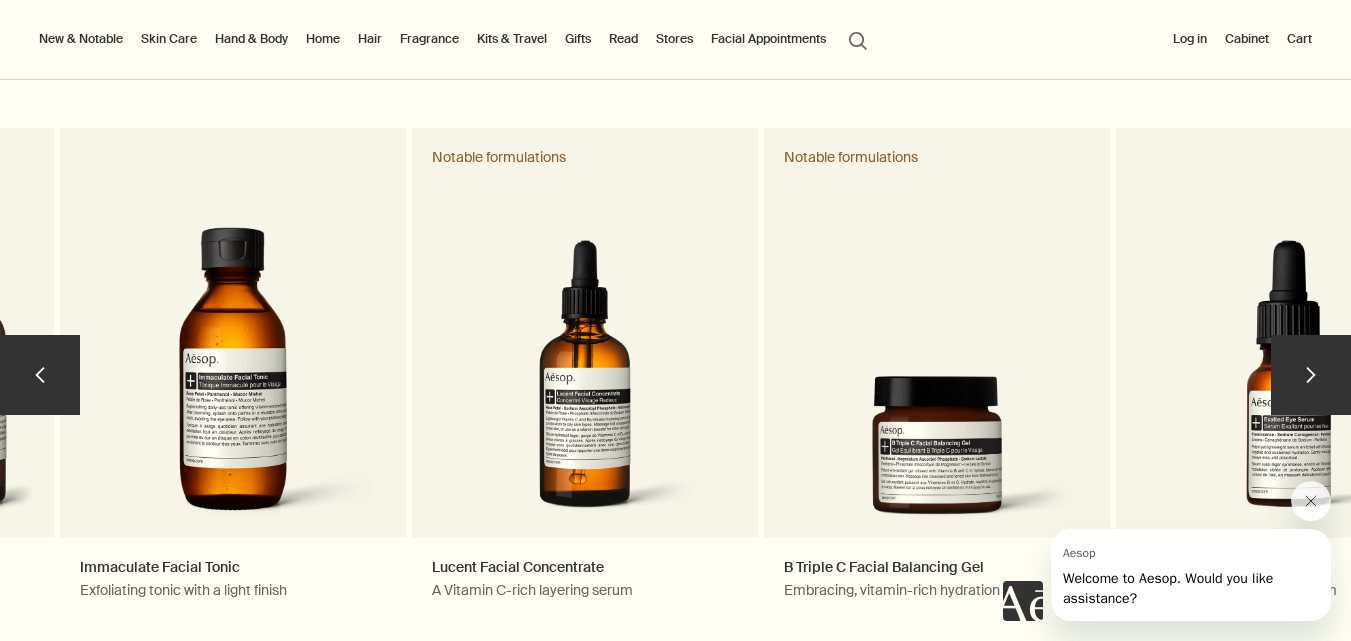 click on "chevron" at bounding box center [1311, 375] 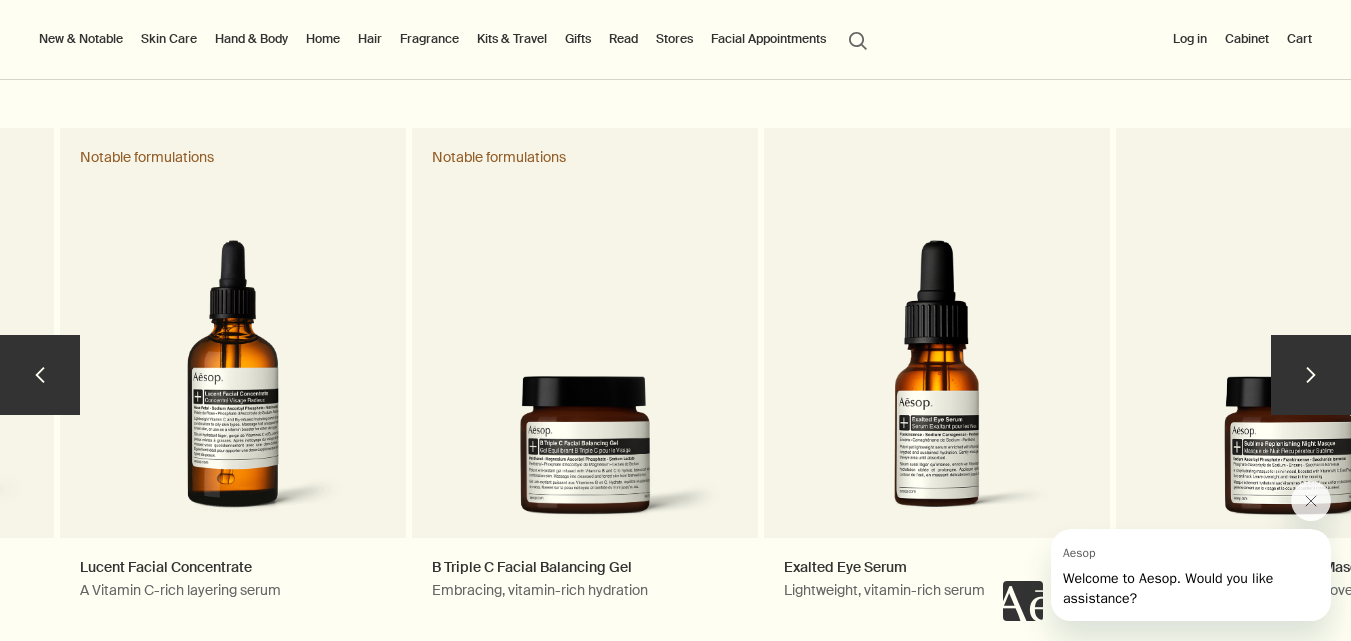 click on "chevron" at bounding box center (1311, 375) 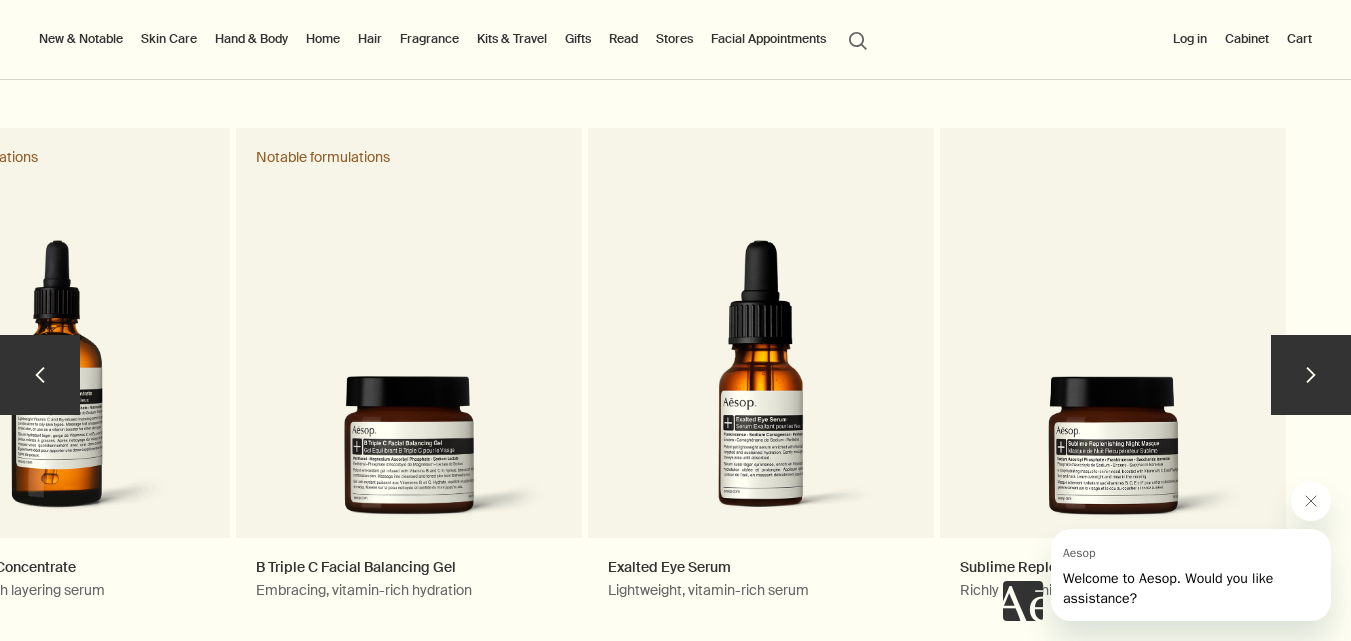 click on "chevron" at bounding box center [1311, 375] 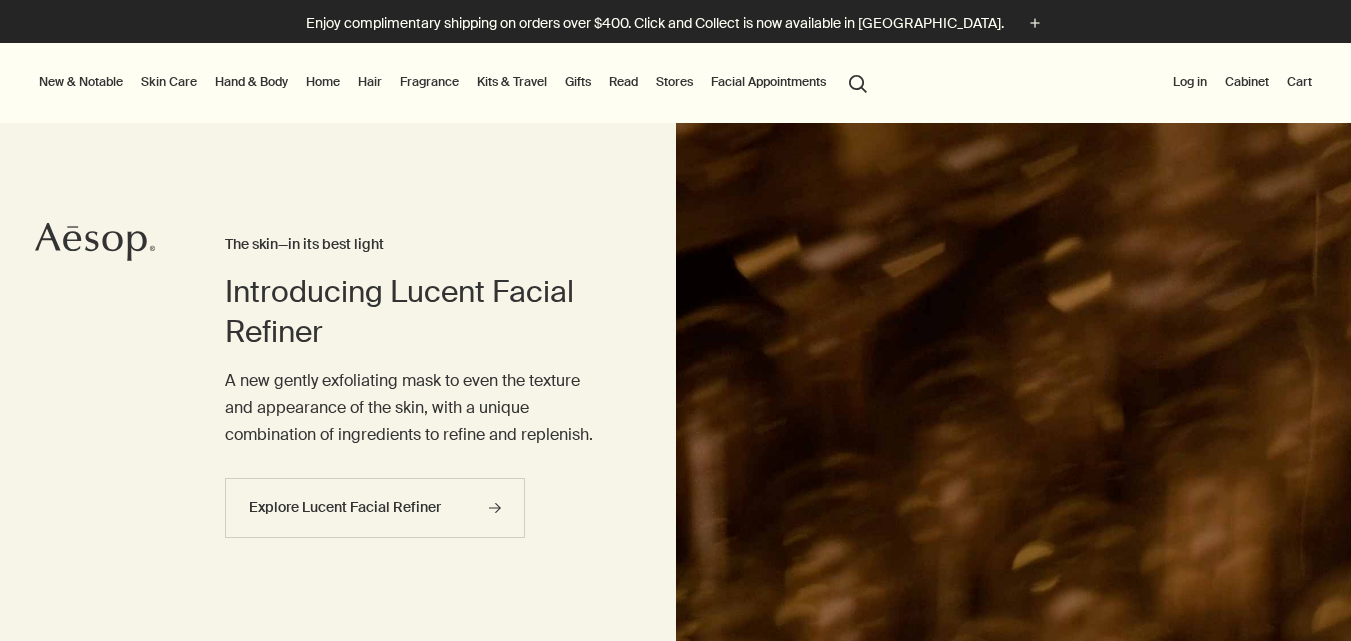 scroll, scrollTop: 0, scrollLeft: 0, axis: both 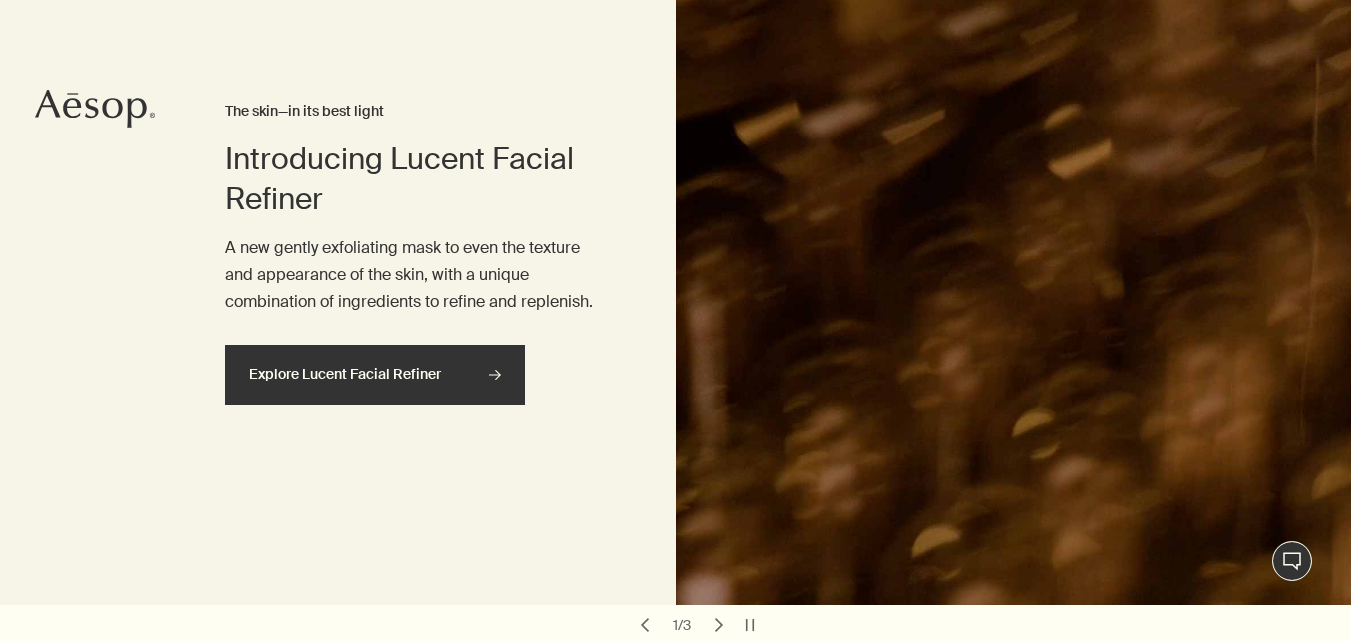 click on "Explore Lucent Facial Refiner   rightArrow" at bounding box center (375, 375) 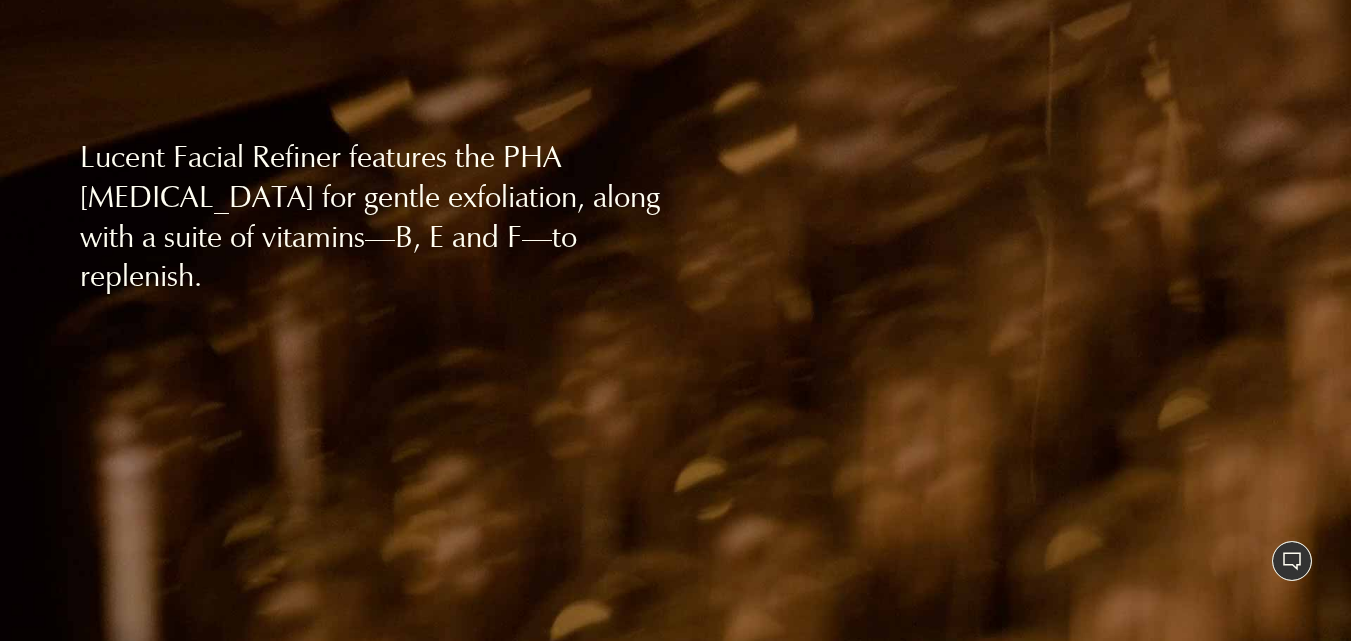 scroll, scrollTop: 0, scrollLeft: 0, axis: both 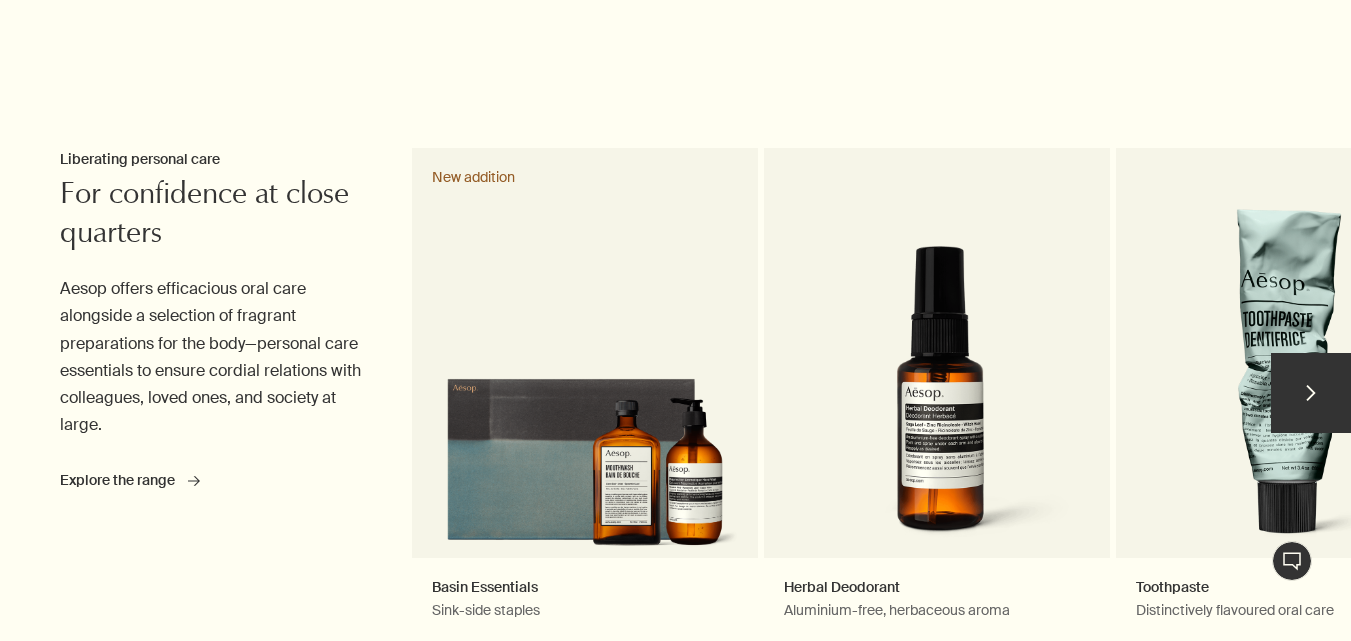 click on "chevron" at bounding box center (1311, 393) 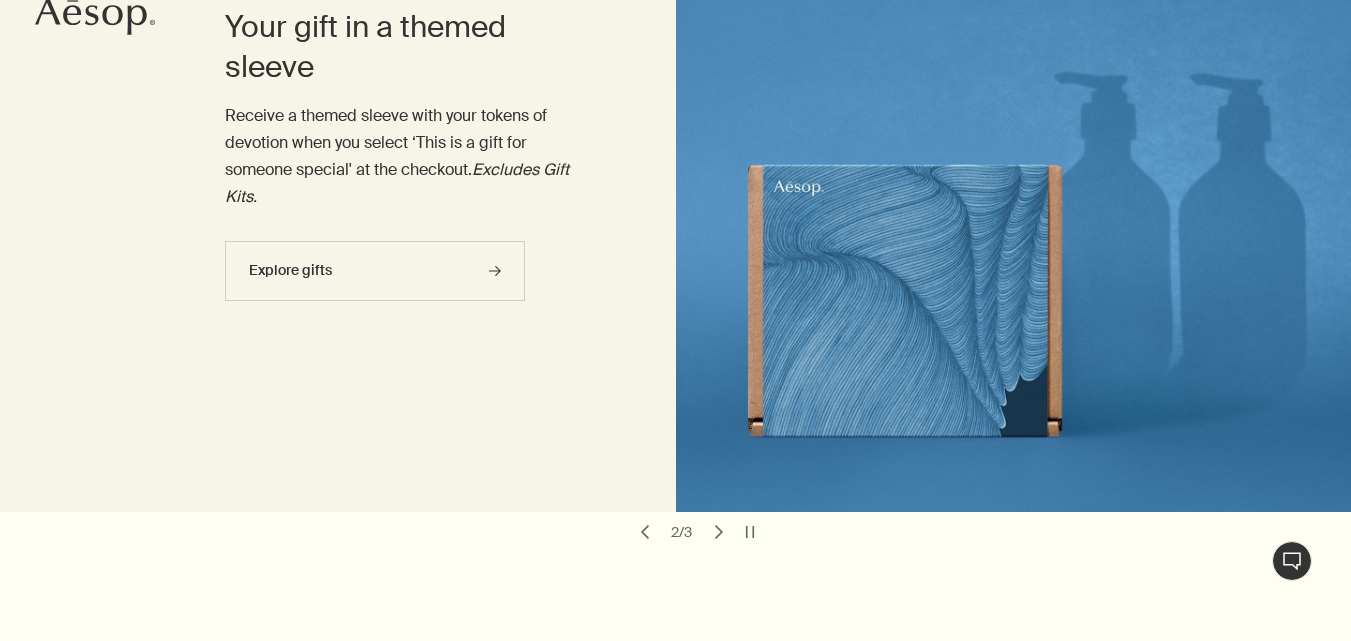 scroll, scrollTop: 267, scrollLeft: 0, axis: vertical 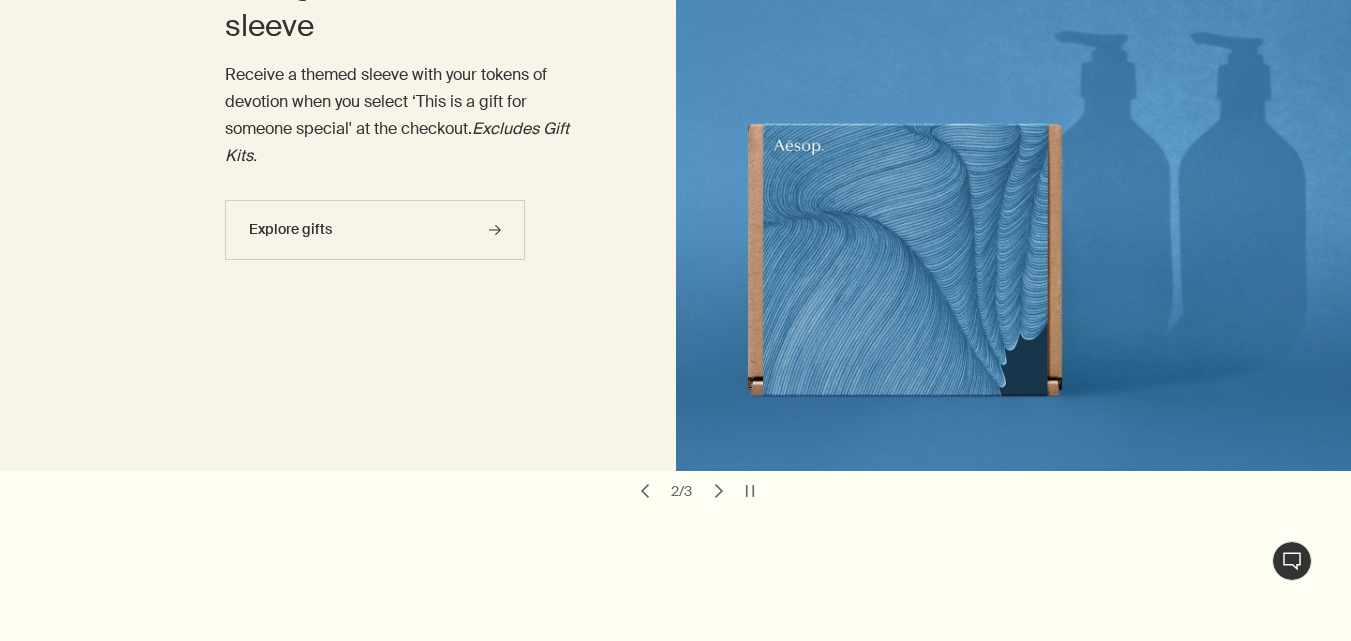 click on "chevron" at bounding box center [719, 491] 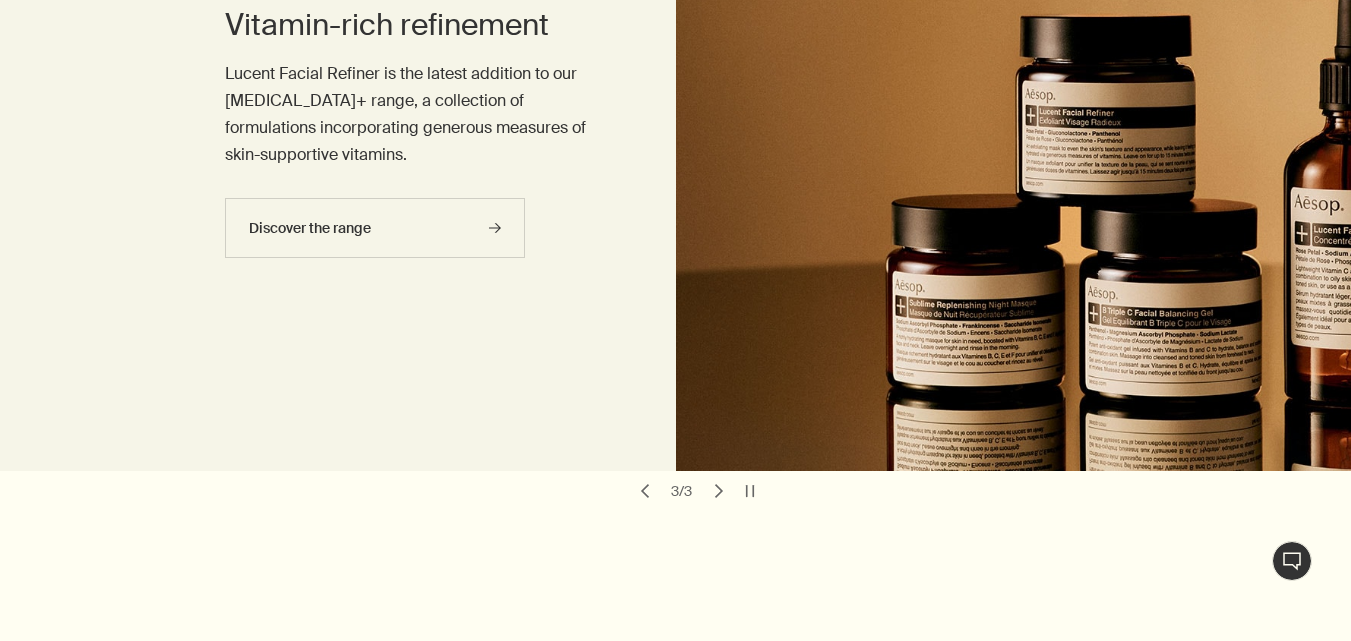 click on "chevron" at bounding box center [645, 491] 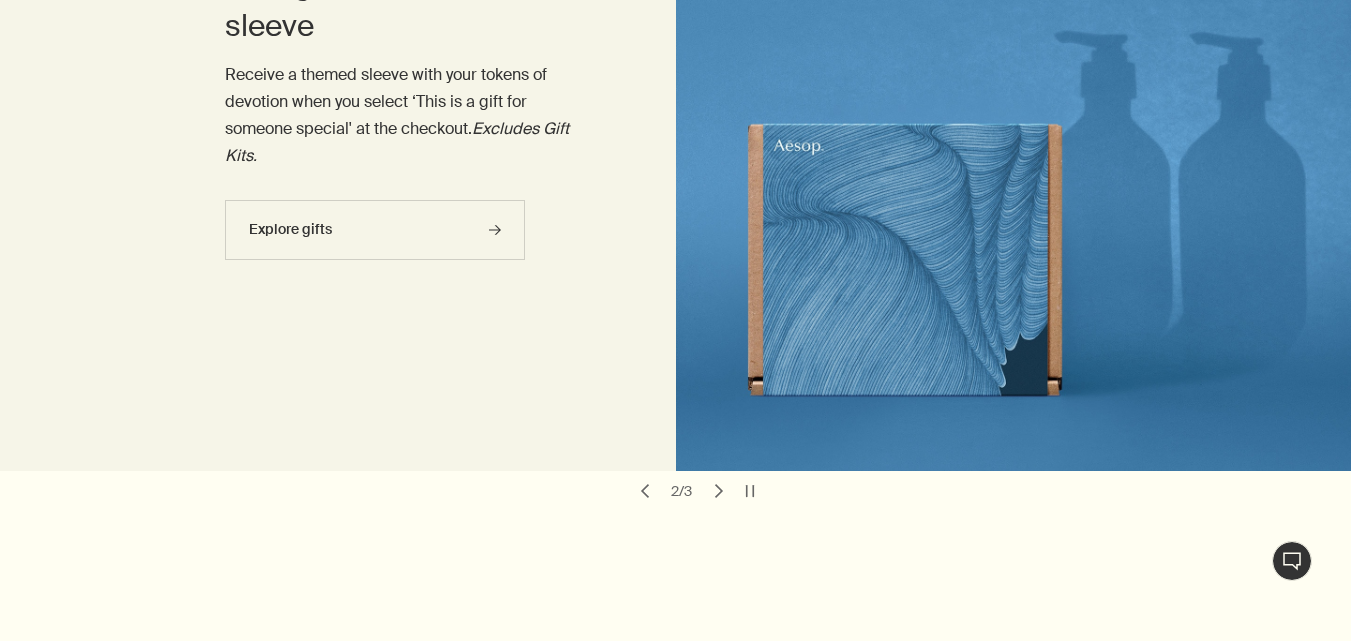click on "chevron" at bounding box center [645, 491] 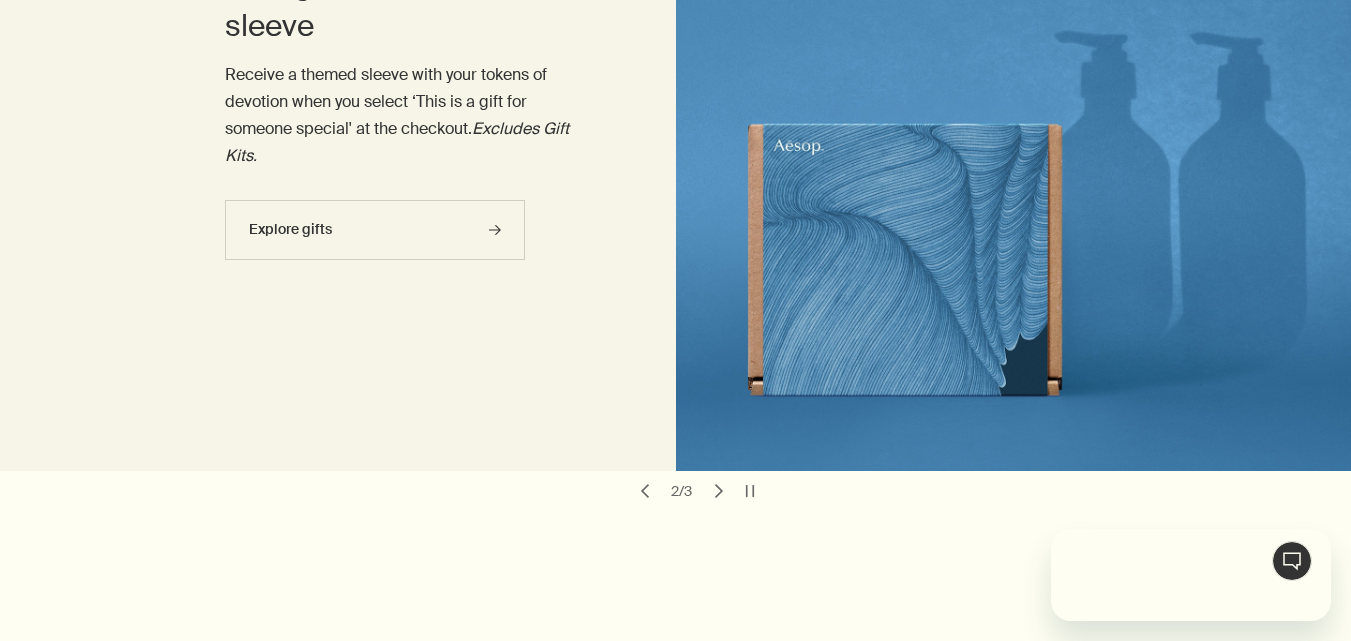 scroll, scrollTop: 0, scrollLeft: 0, axis: both 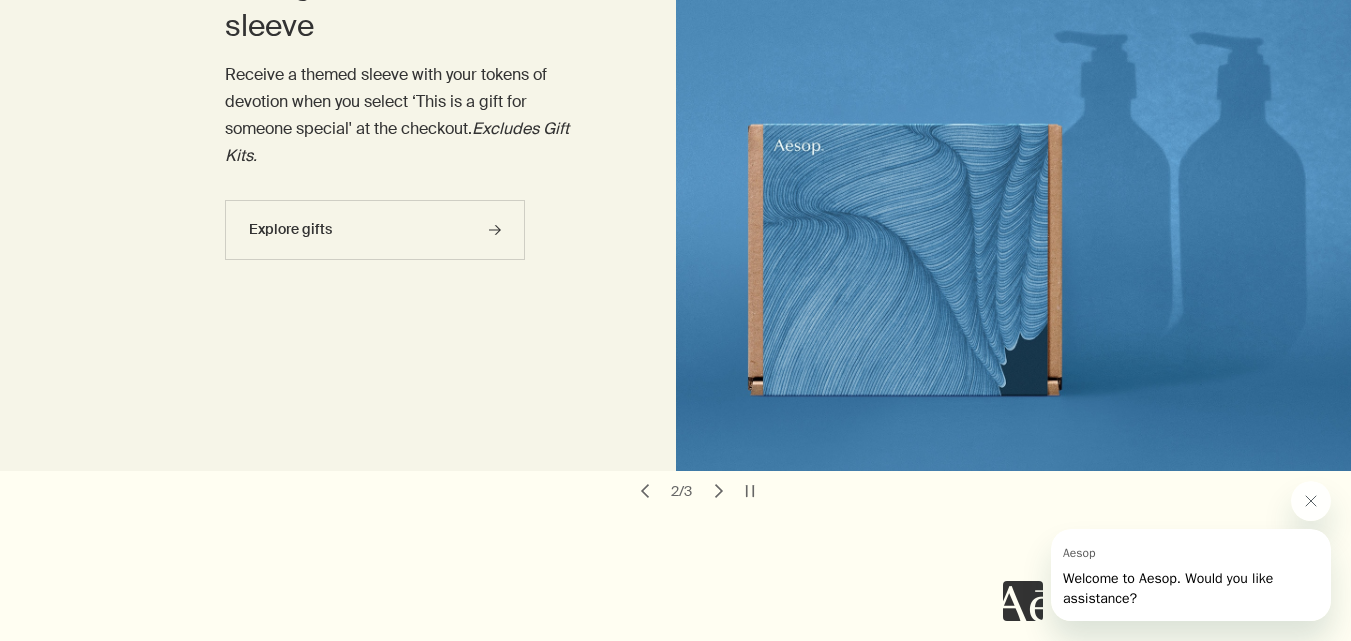 click on "chevron" at bounding box center [645, 491] 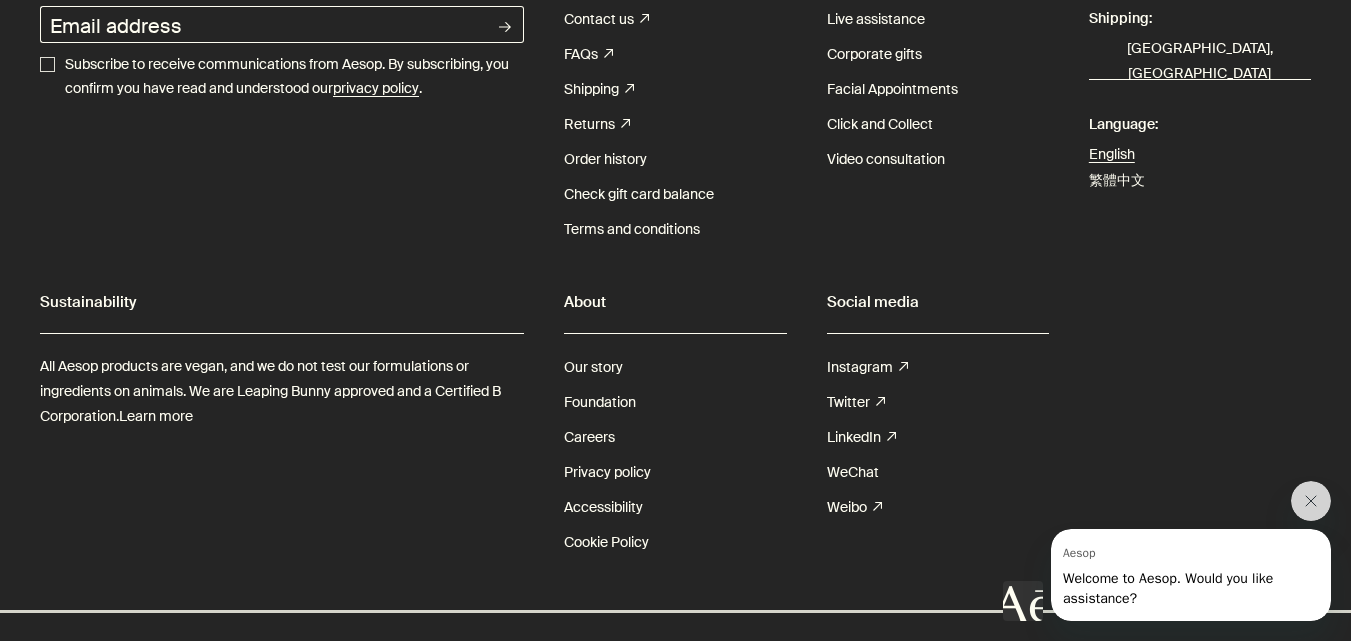 scroll, scrollTop: 5739, scrollLeft: 0, axis: vertical 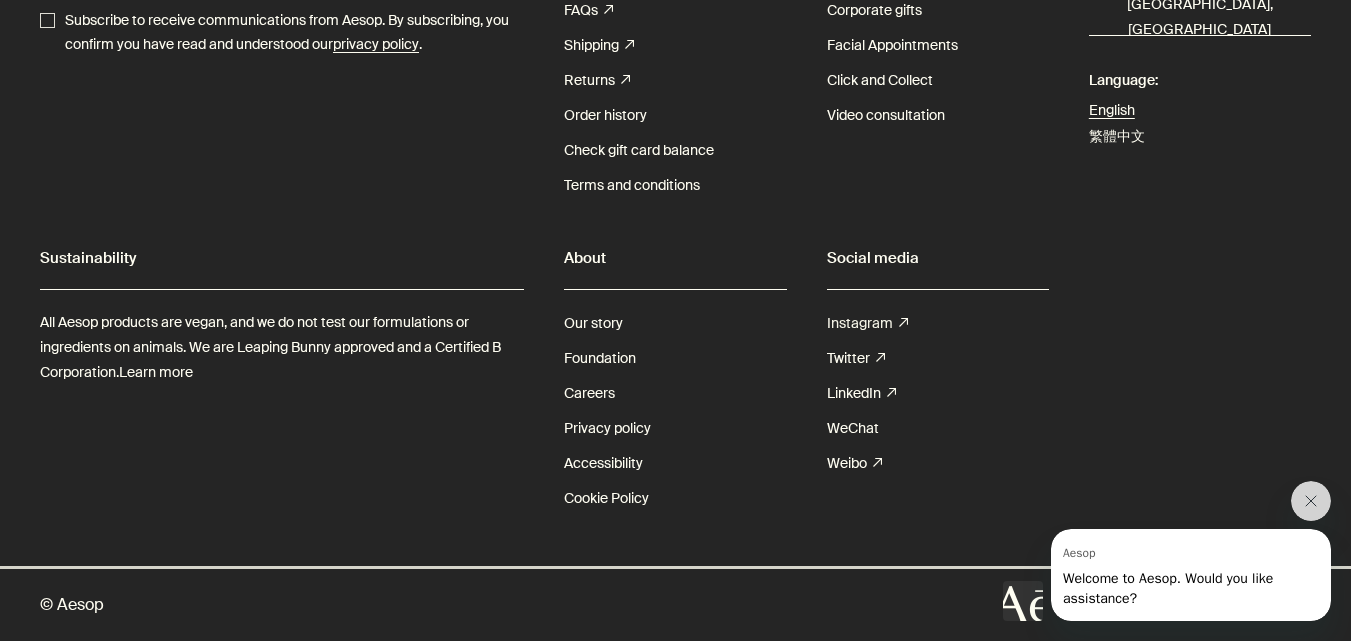 click on "Instagram   rightUpArrow" at bounding box center [867, 323] 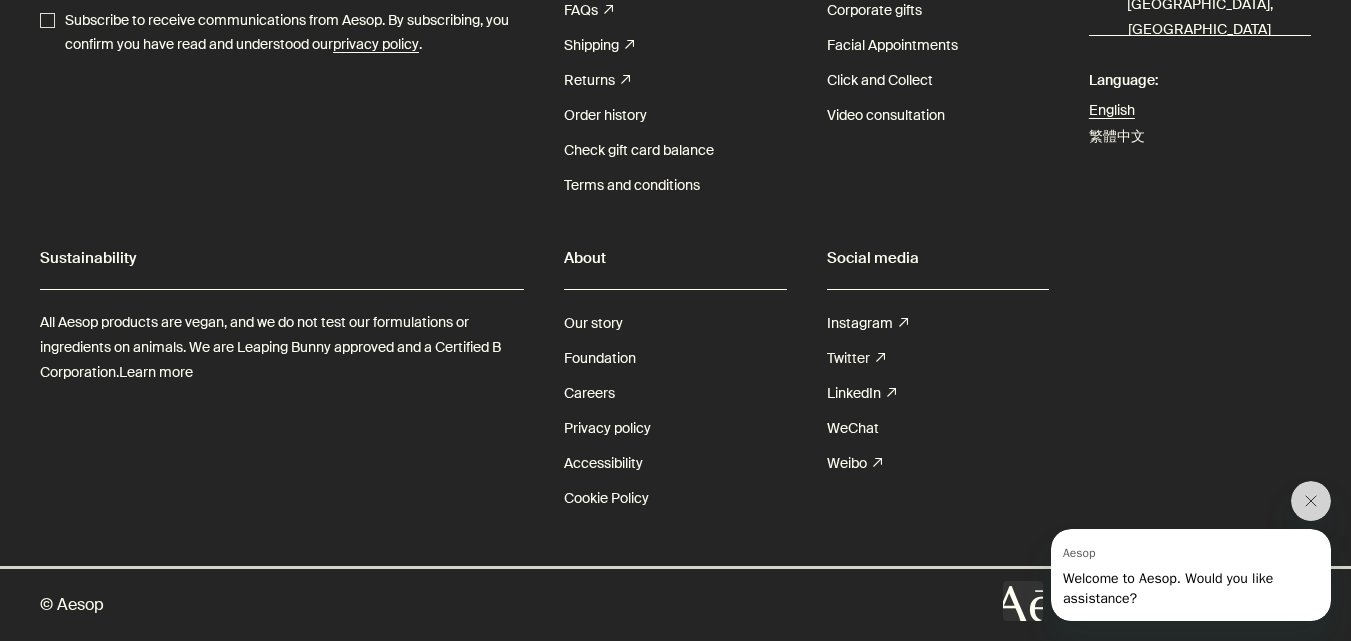 click on "Twitter   rightUpArrow" at bounding box center (856, 358) 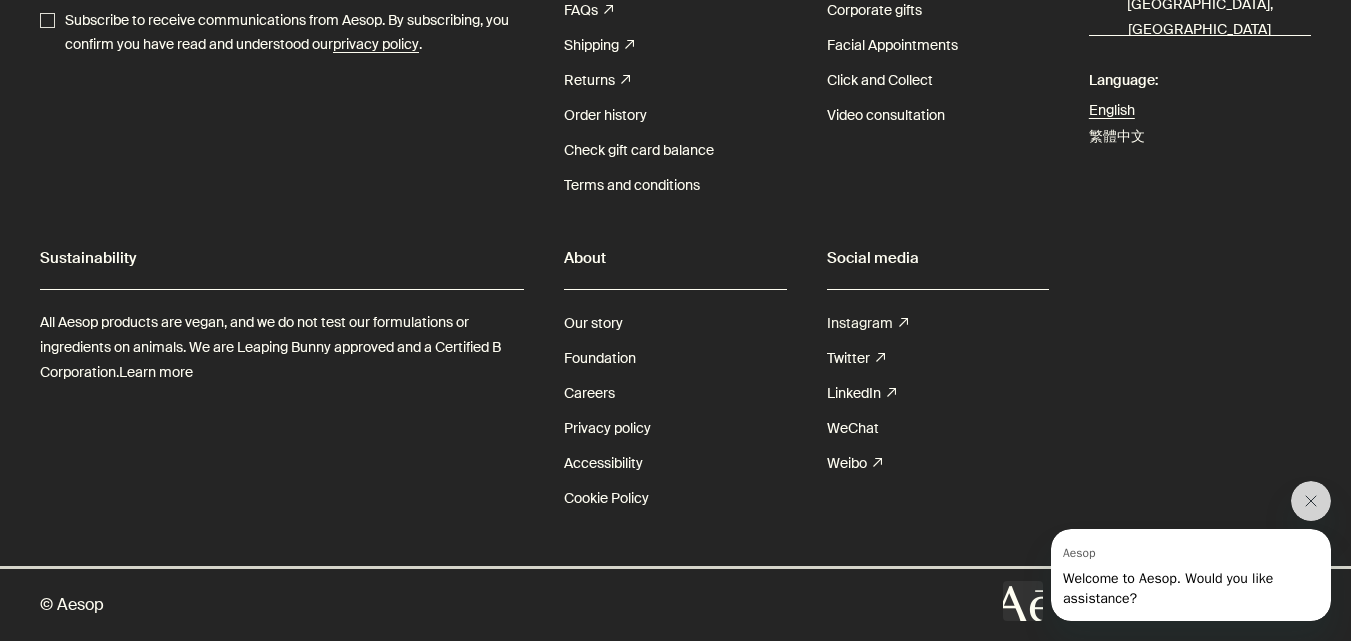 click on "Instagram   rightUpArrow" at bounding box center [867, 323] 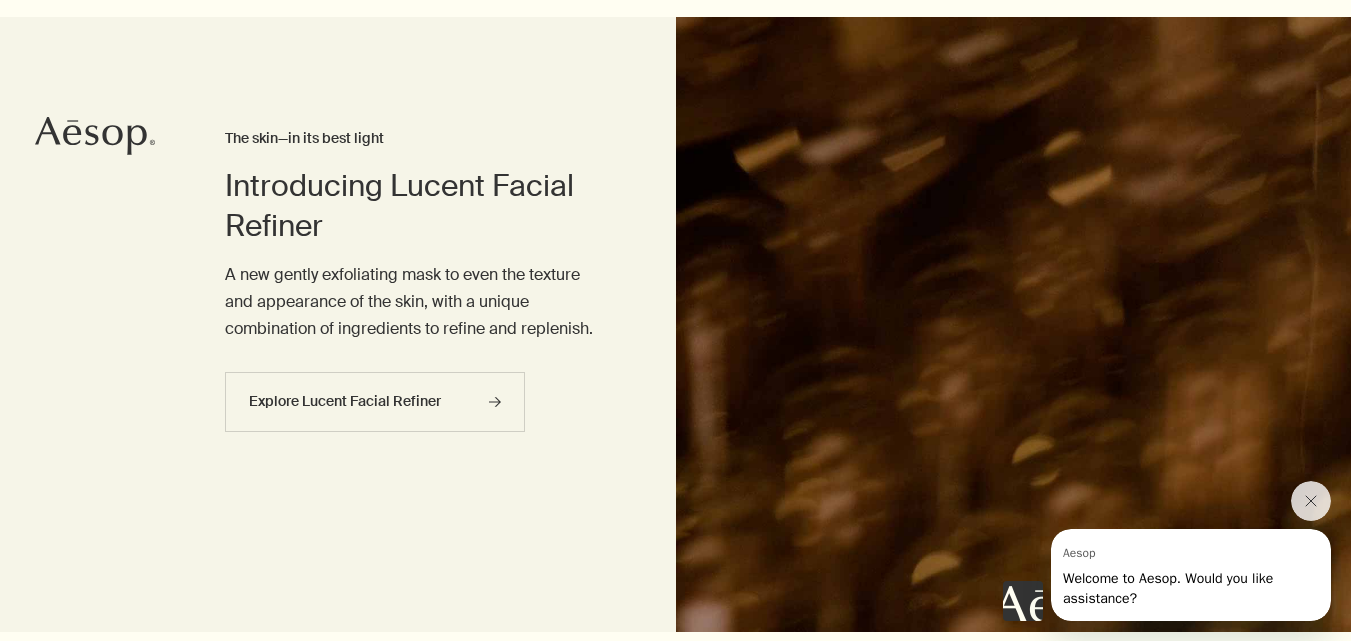 scroll, scrollTop: 133, scrollLeft: 0, axis: vertical 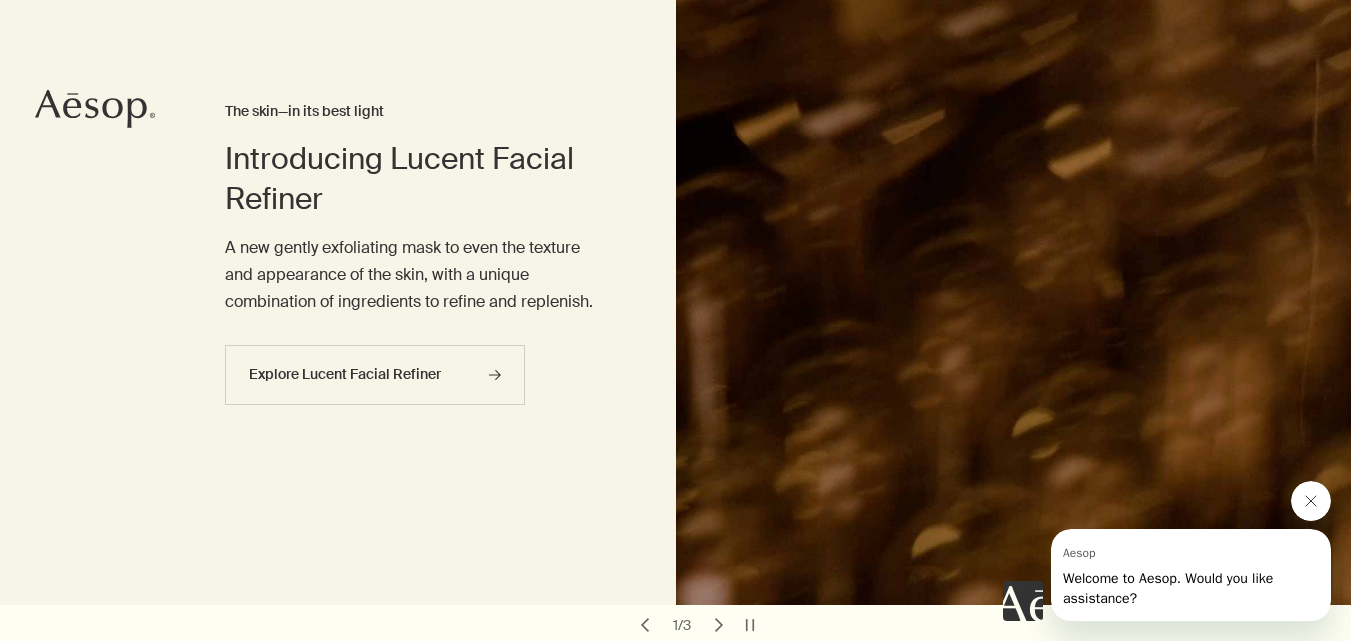 click 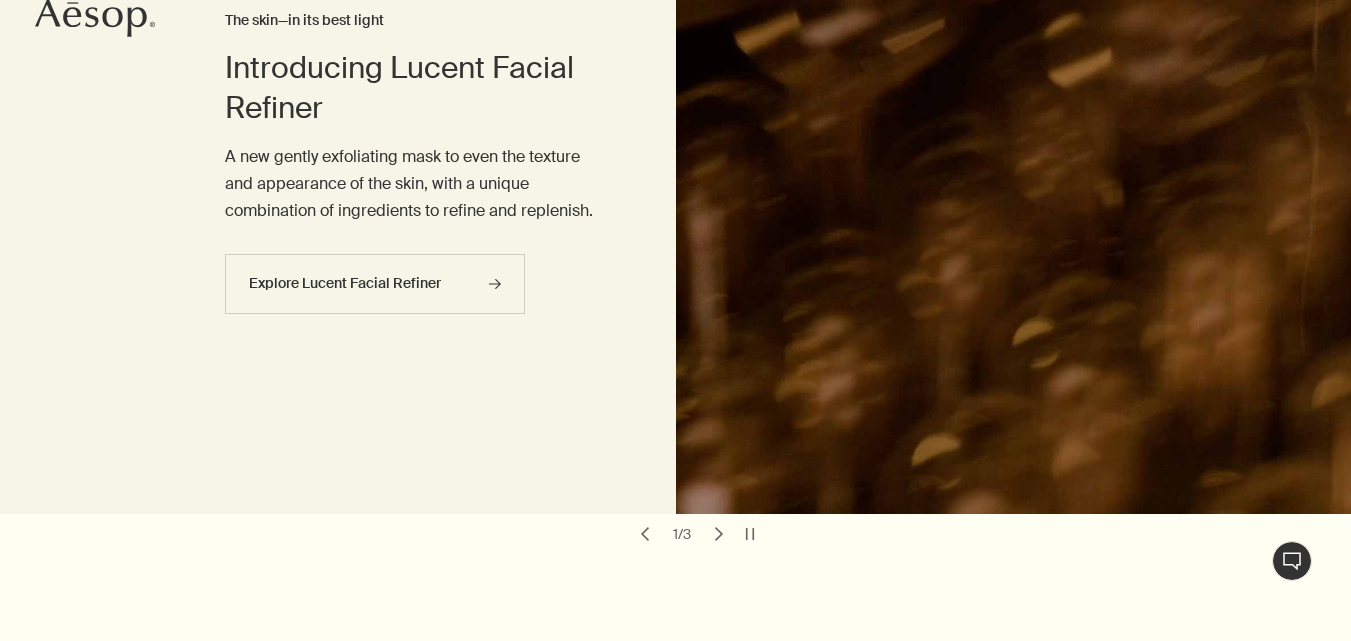 scroll, scrollTop: 267, scrollLeft: 0, axis: vertical 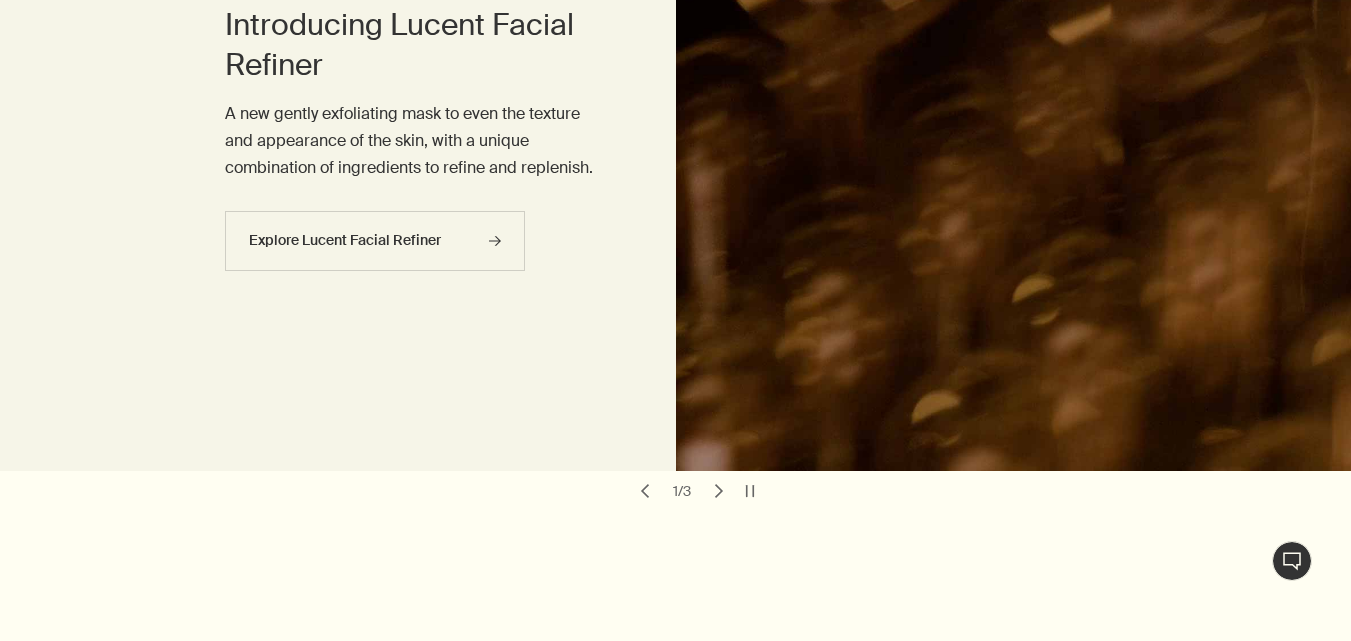 click on "chevron" at bounding box center [719, 491] 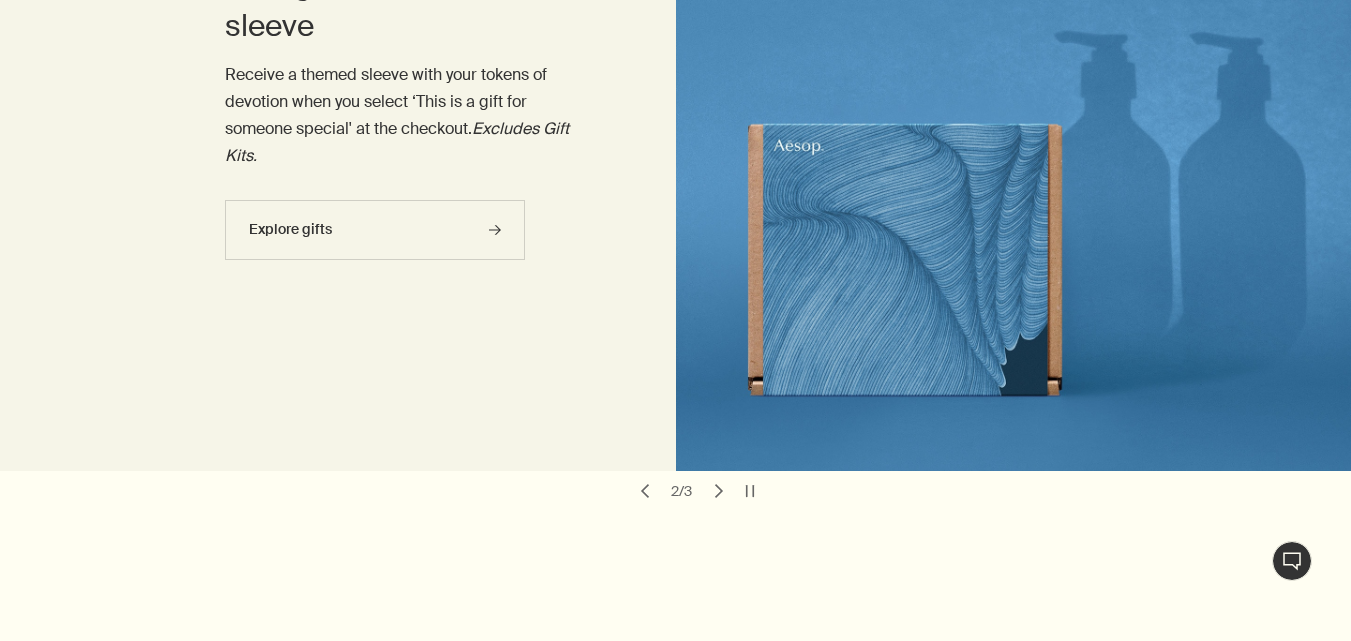 click on "chevron" at bounding box center [719, 491] 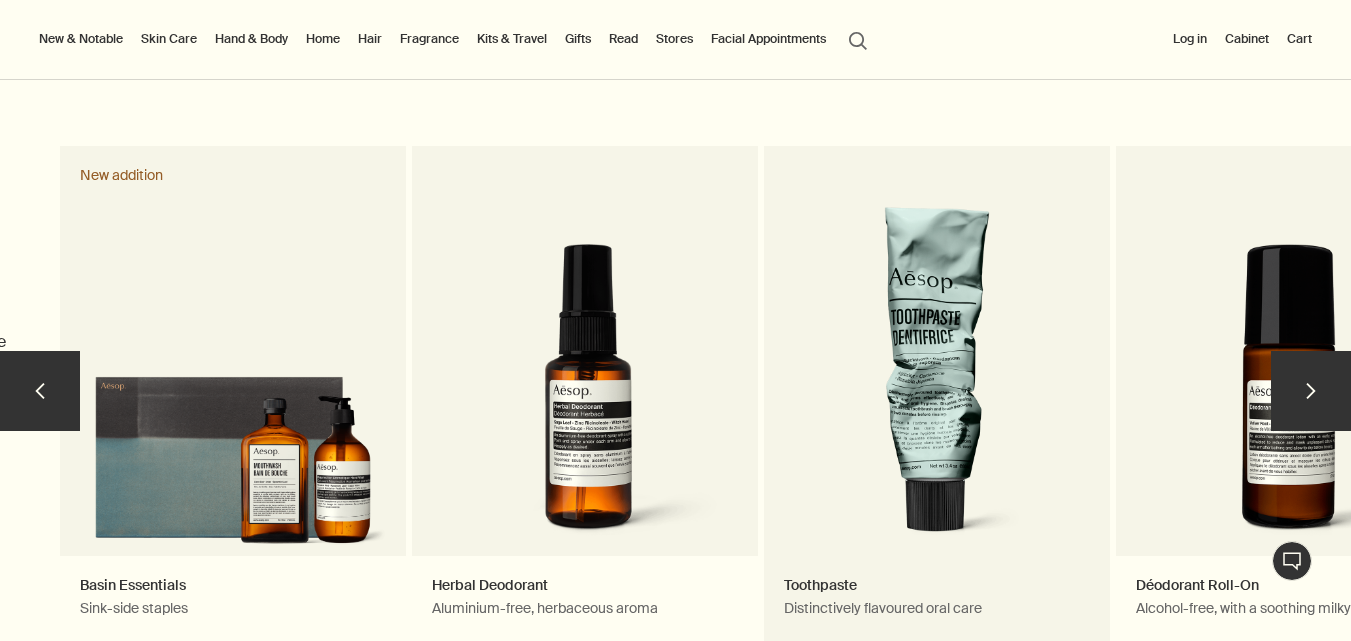 scroll, scrollTop: 2133, scrollLeft: 0, axis: vertical 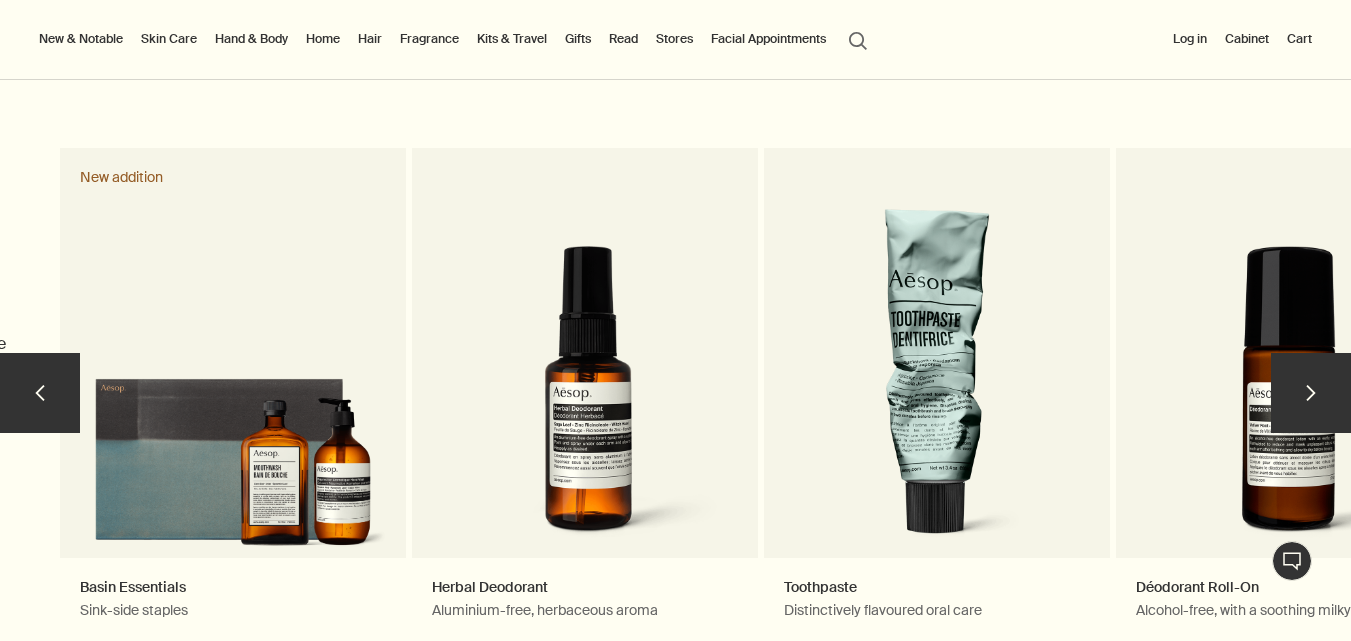 click on "chevron" at bounding box center [1311, 393] 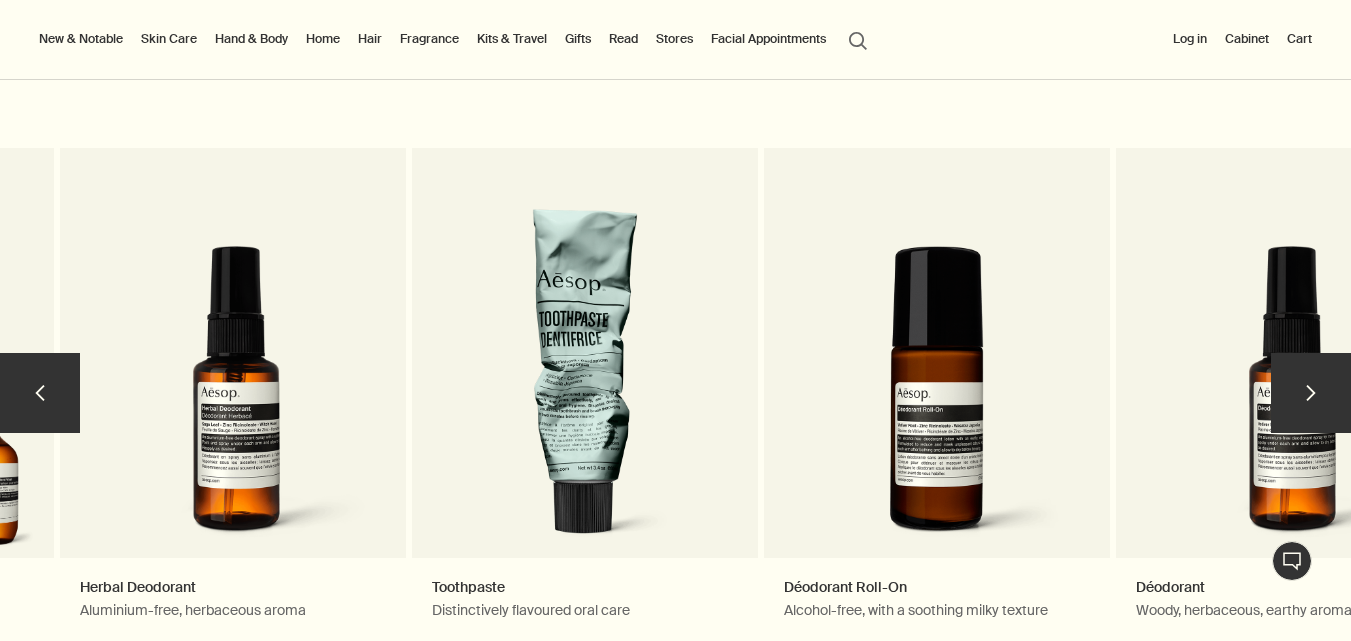 click on "chevron" at bounding box center [1311, 393] 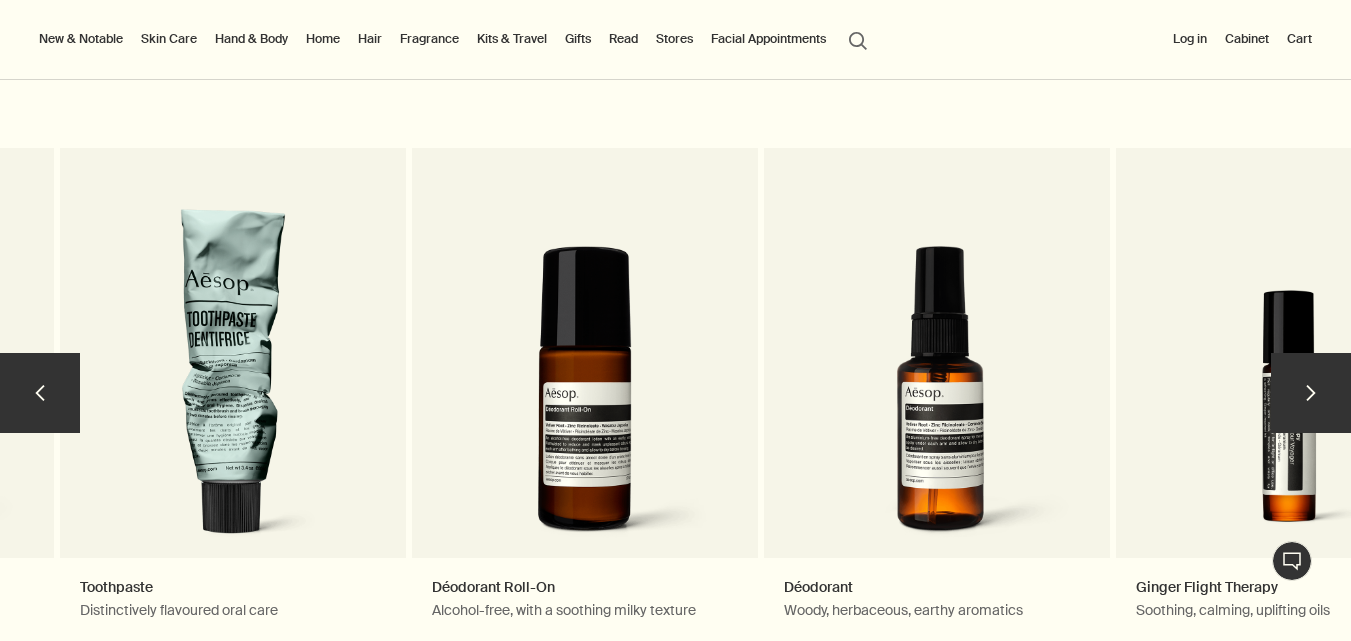 click on "chevron" at bounding box center [1311, 393] 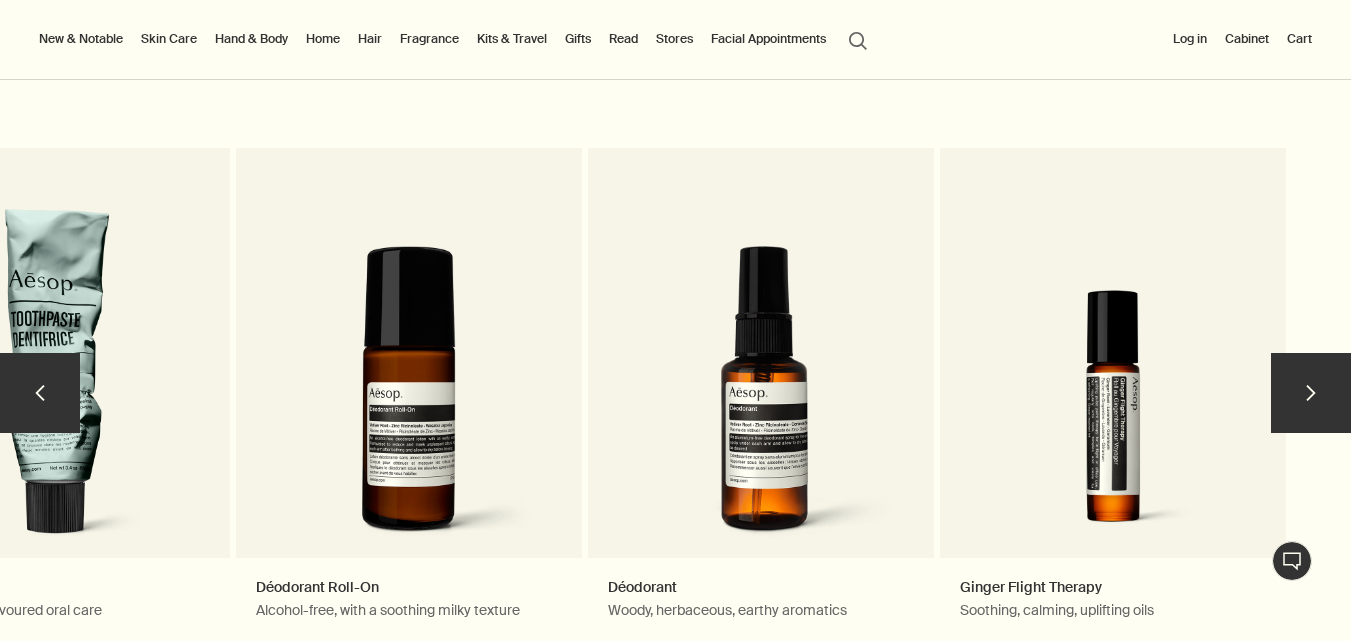click on "chevron" at bounding box center (1311, 393) 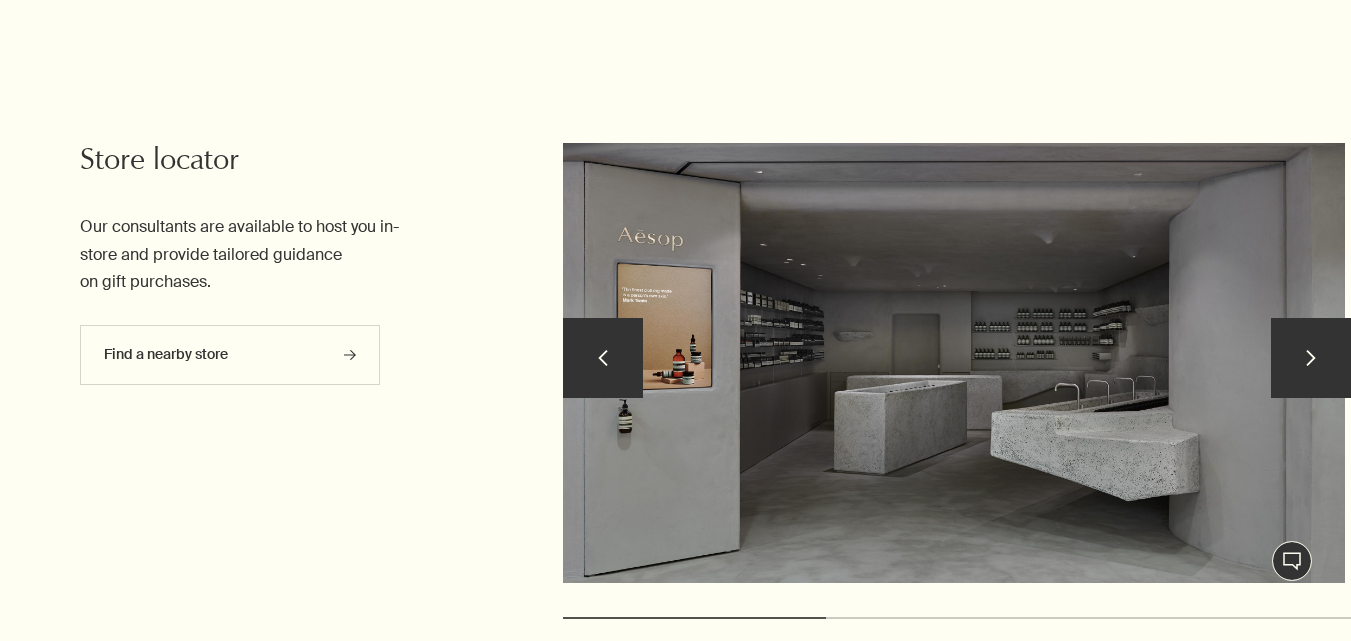scroll, scrollTop: 4133, scrollLeft: 0, axis: vertical 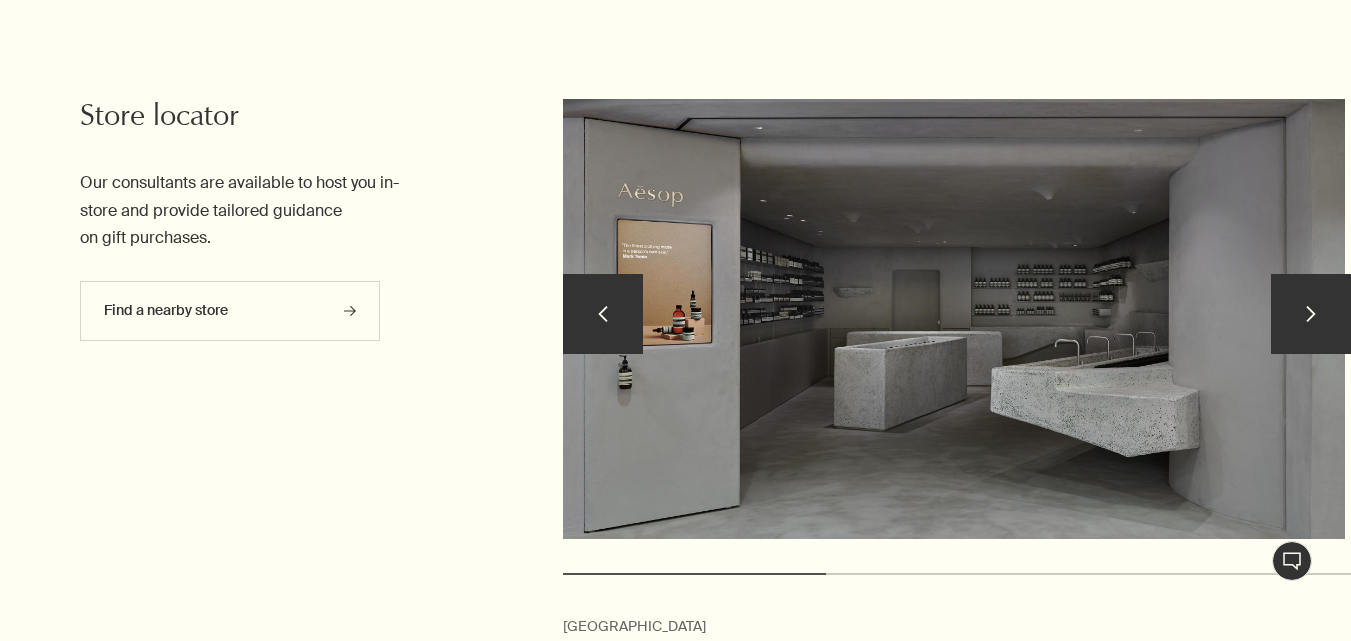 click on "chevron" at bounding box center [1311, 314] 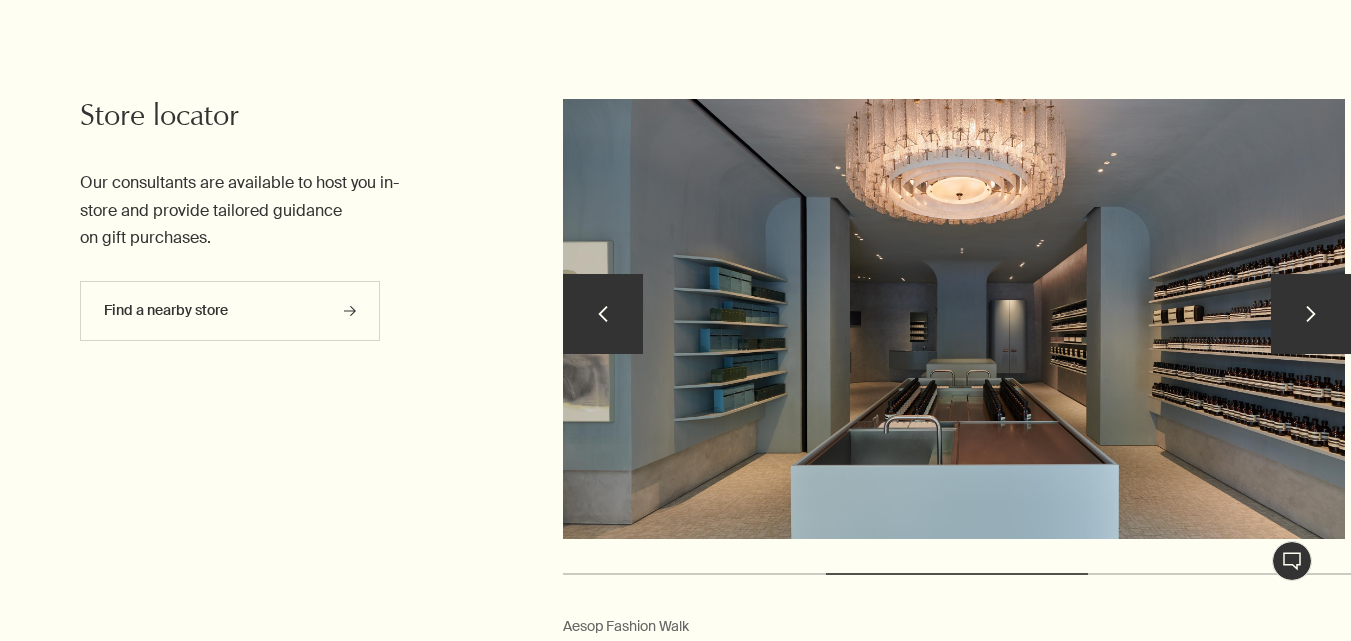 click on "chevron" at bounding box center (603, 314) 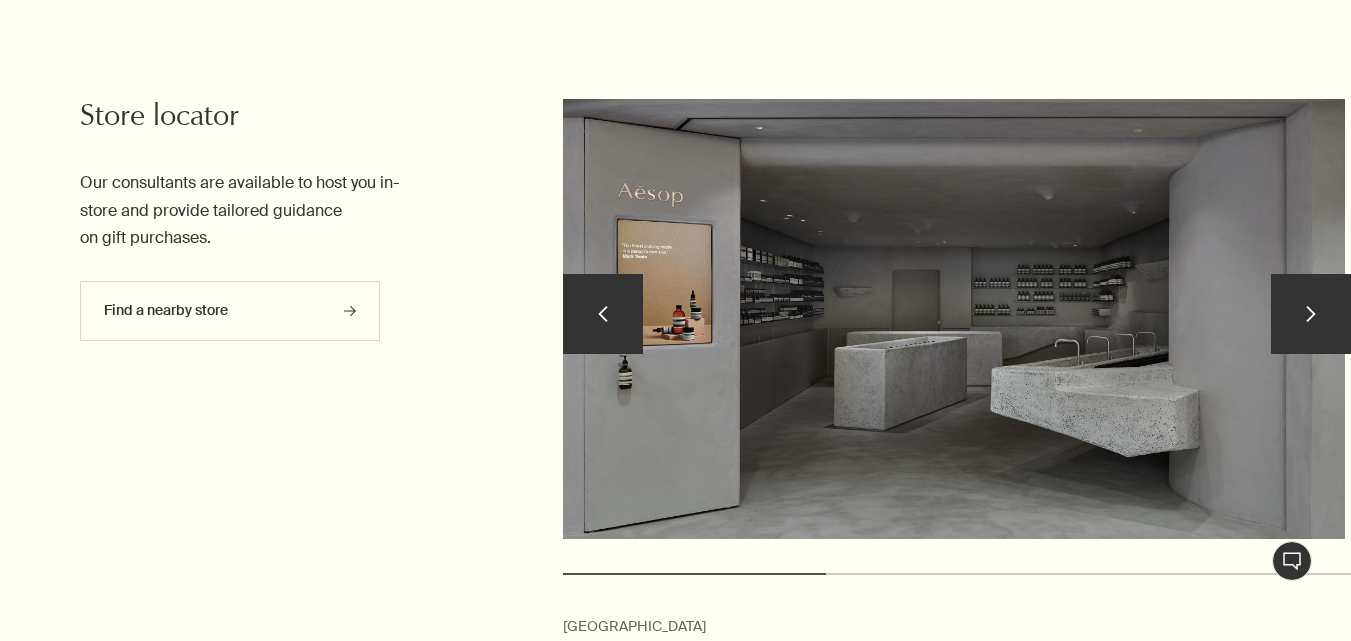 click on "chevron" at bounding box center (603, 314) 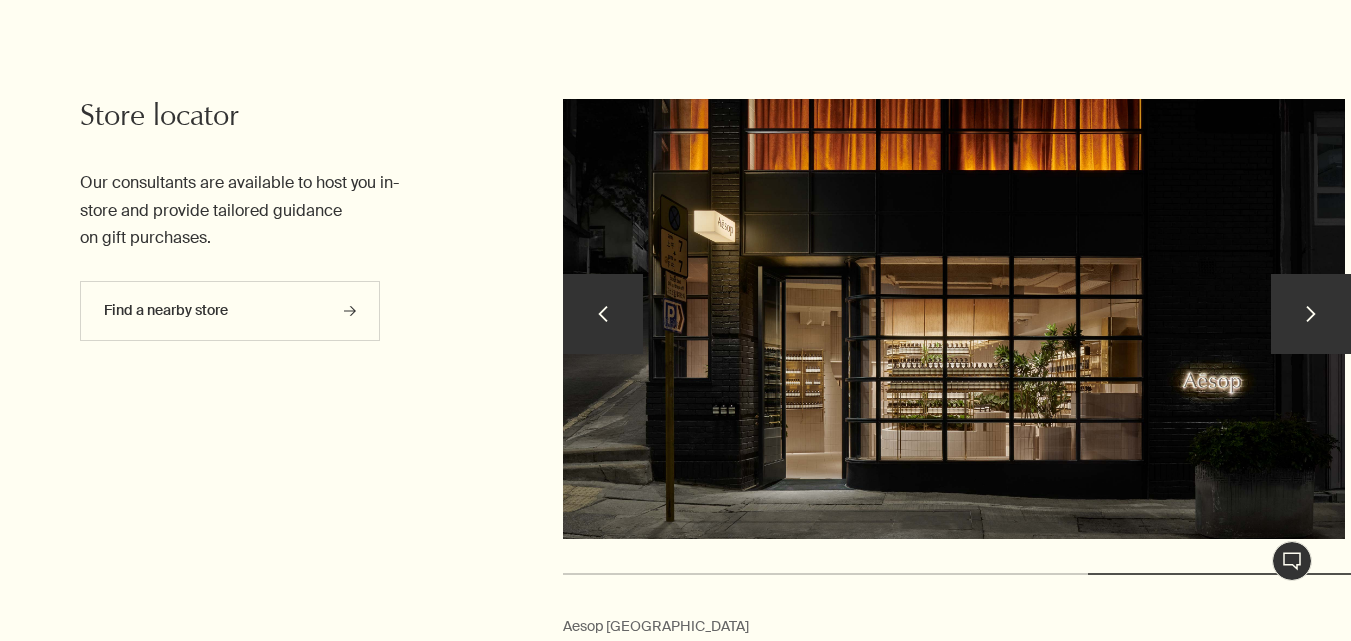 click on "chevron" at bounding box center [603, 314] 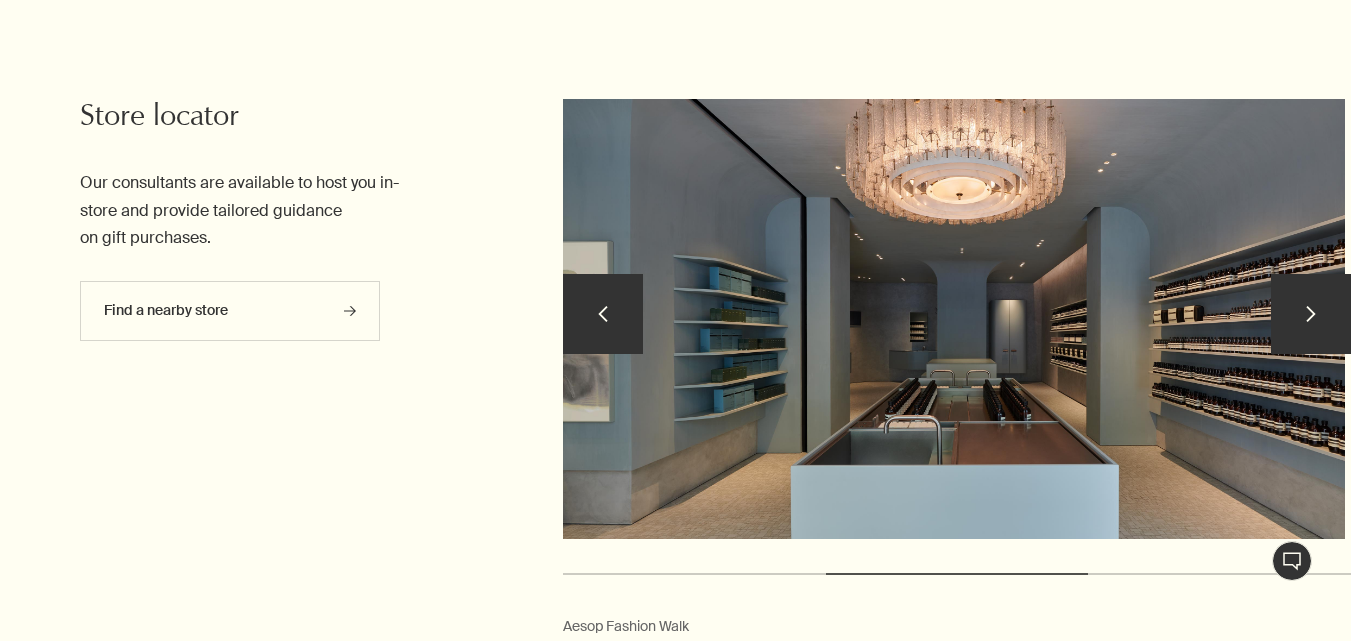 click on "chevron" at bounding box center (603, 314) 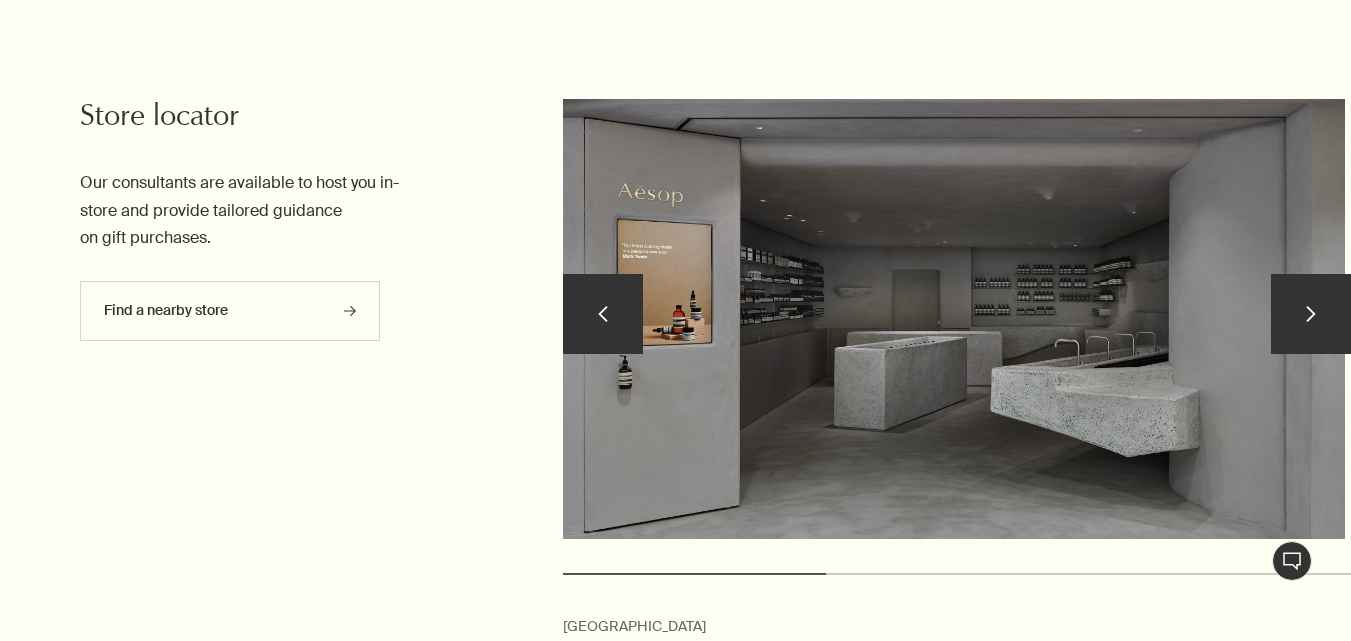 click on "chevron" at bounding box center [603, 314] 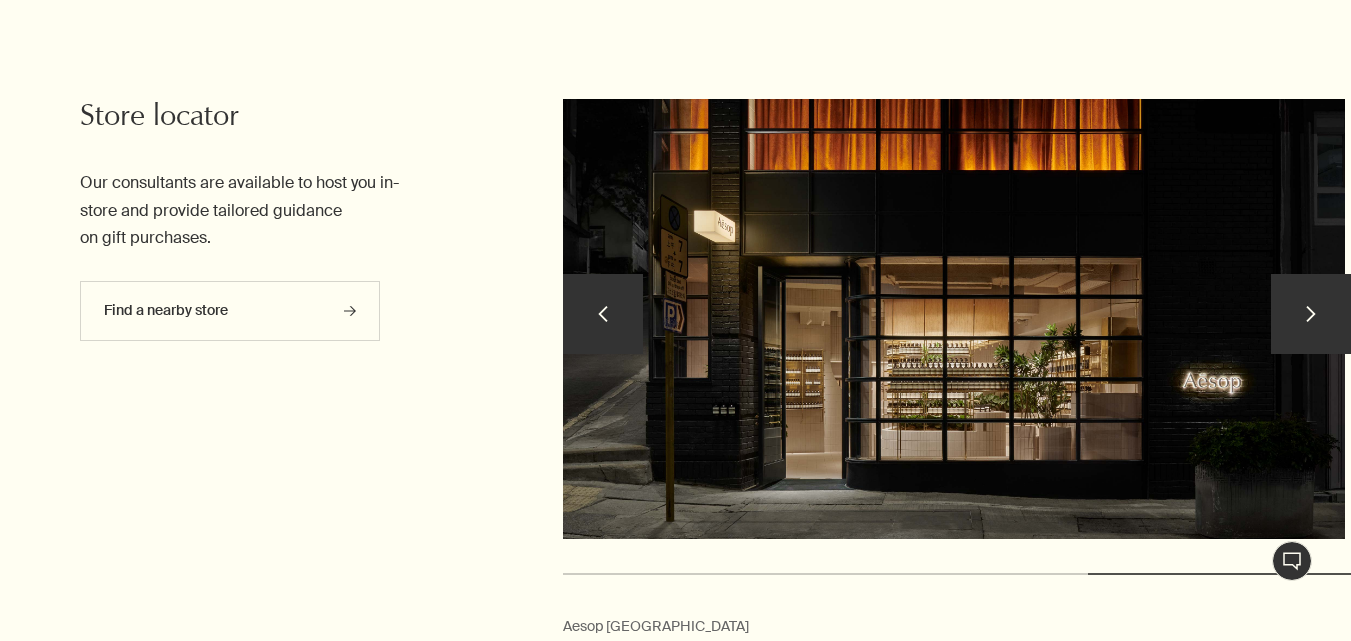 click on "chevron" at bounding box center (603, 314) 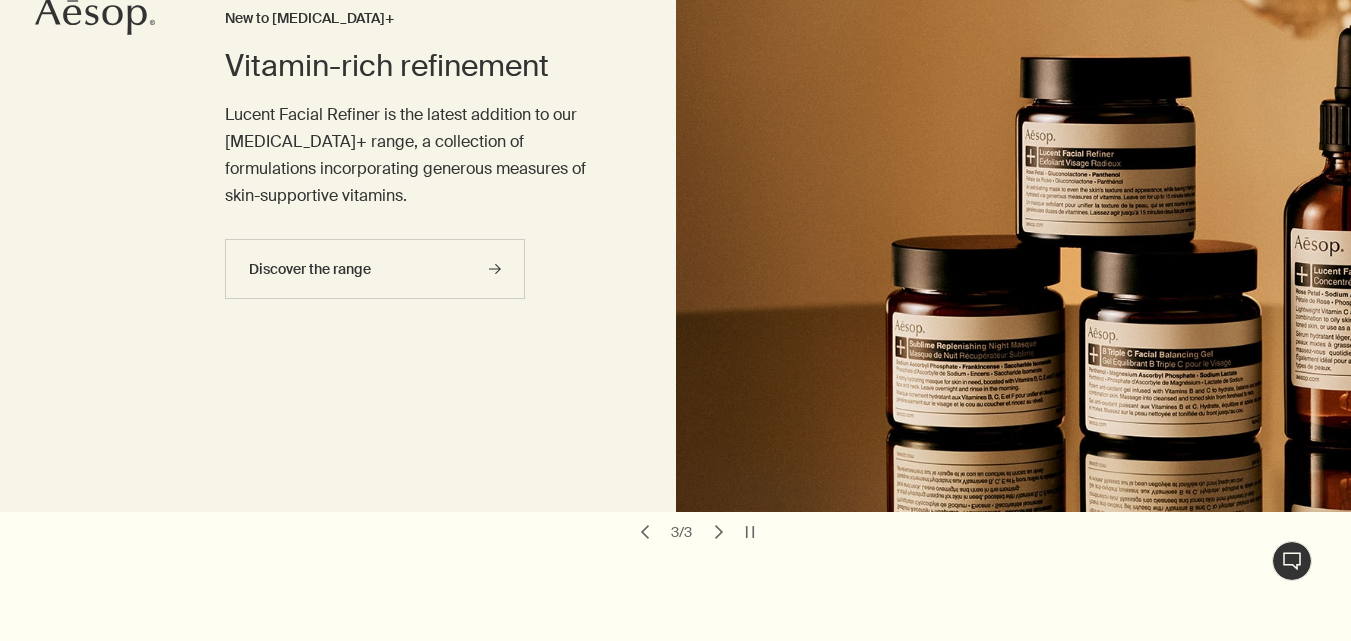 scroll, scrollTop: 267, scrollLeft: 0, axis: vertical 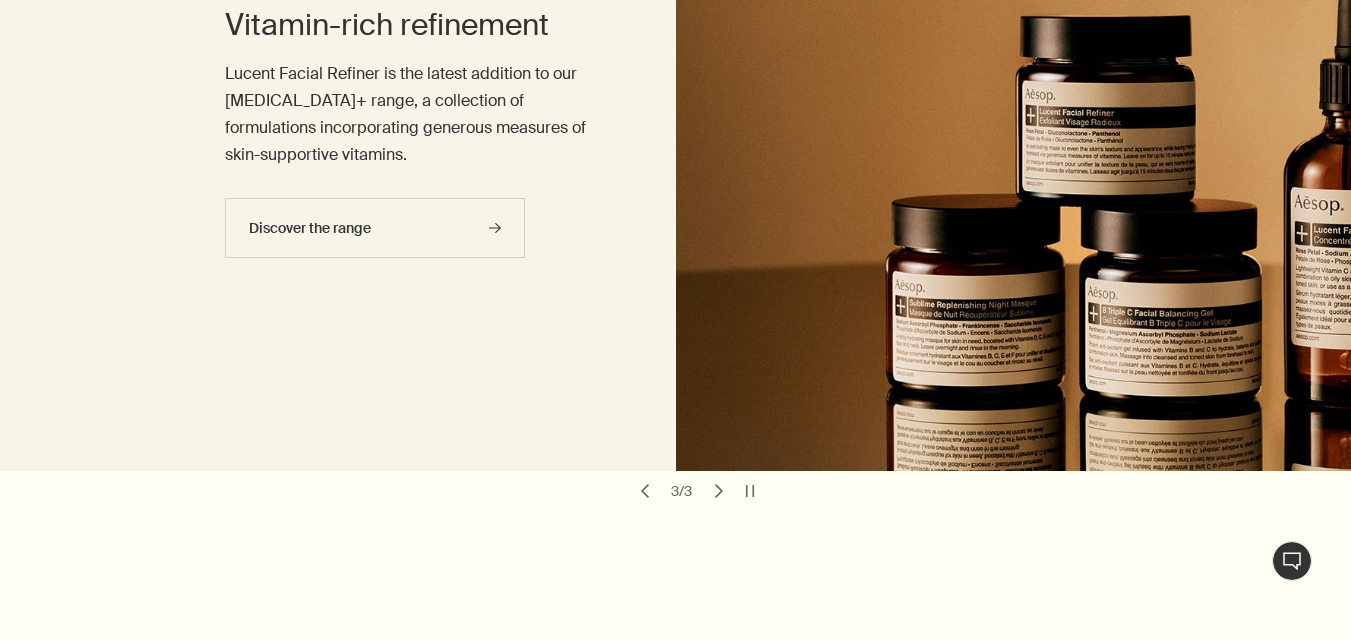 click on "chevron" at bounding box center [645, 491] 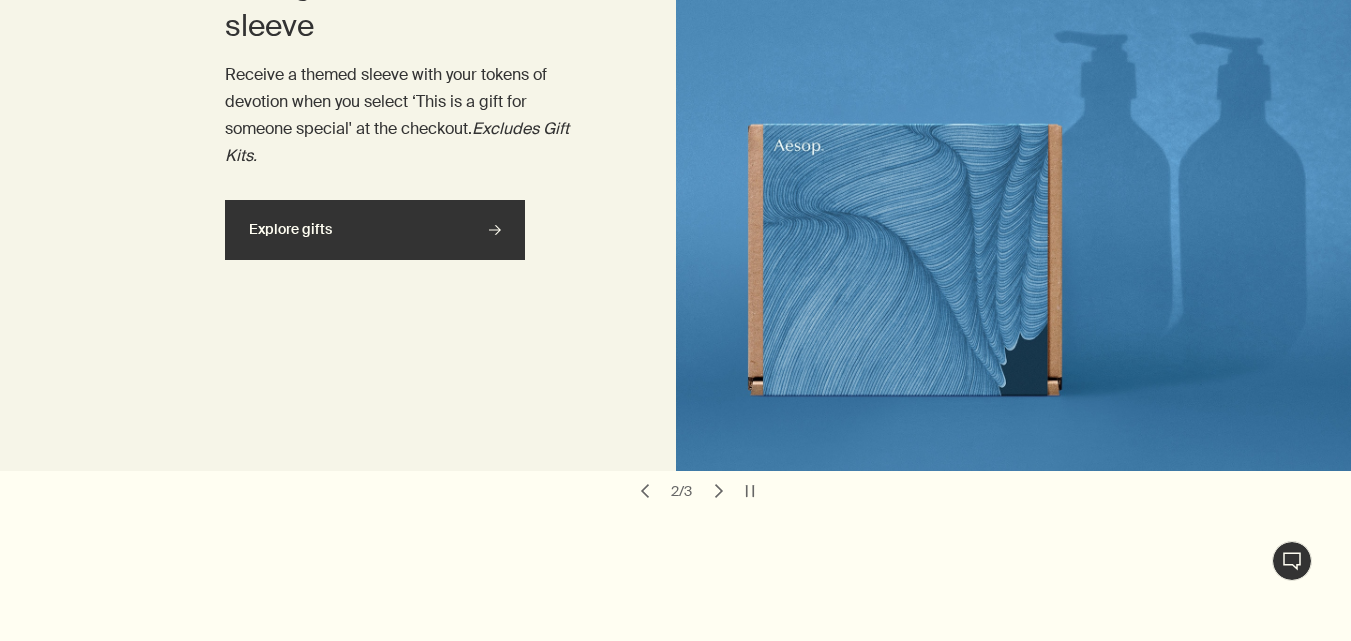 click on "Explore gifts   rightArrow" at bounding box center (375, 230) 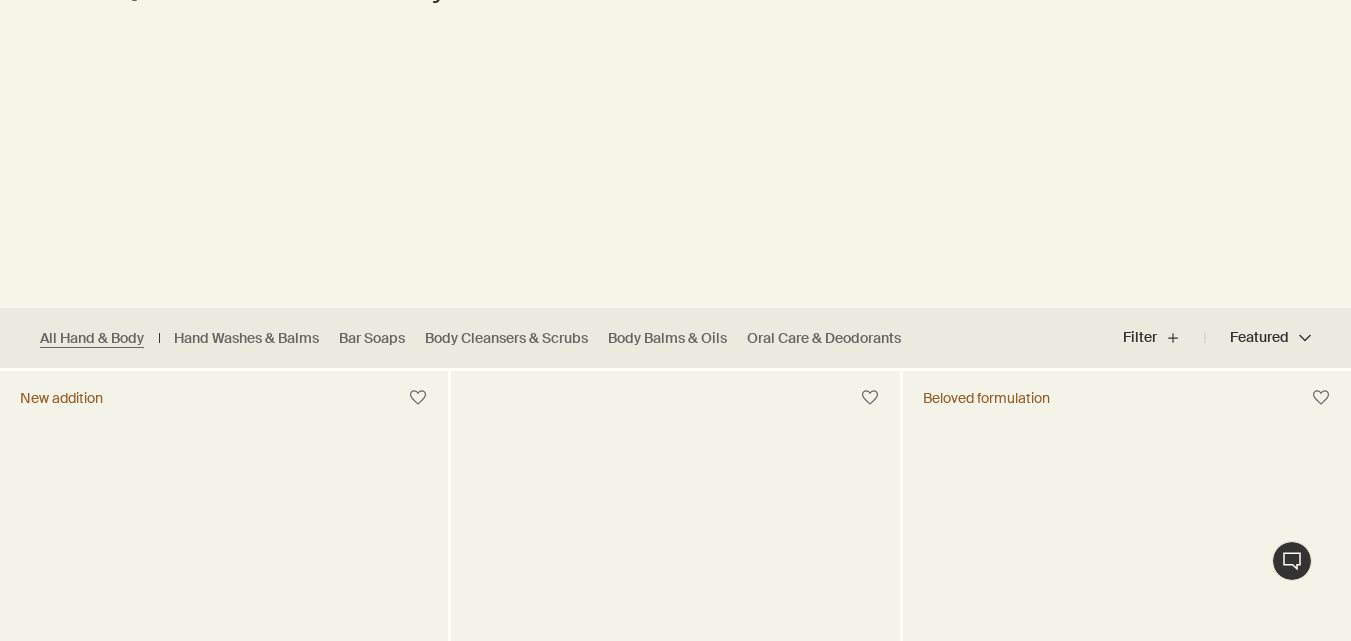 scroll, scrollTop: 0, scrollLeft: 0, axis: both 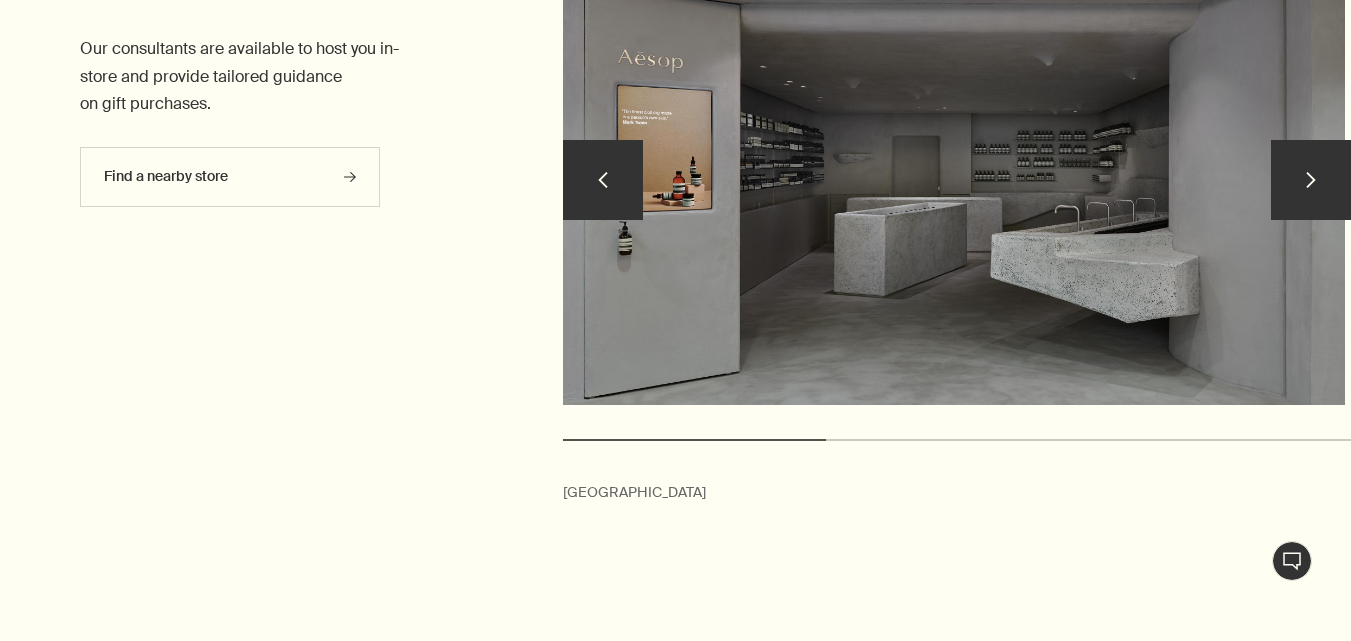 click on "chevron" at bounding box center [603, 180] 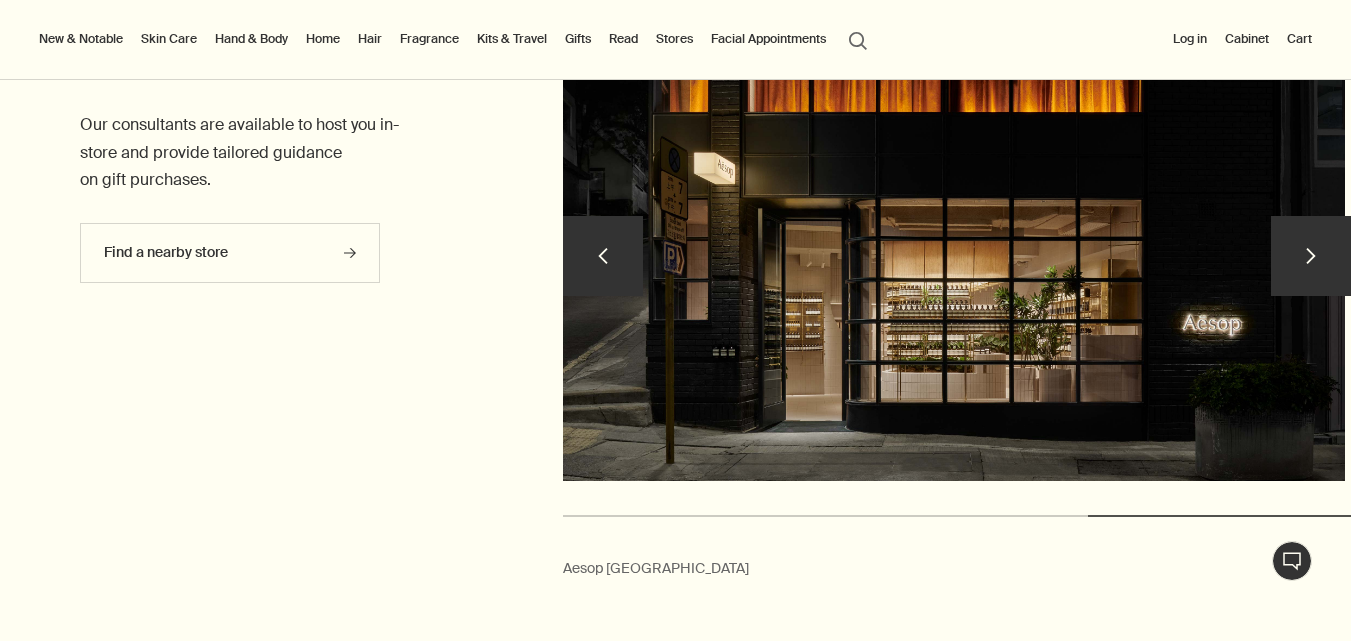 scroll, scrollTop: 4134, scrollLeft: 0, axis: vertical 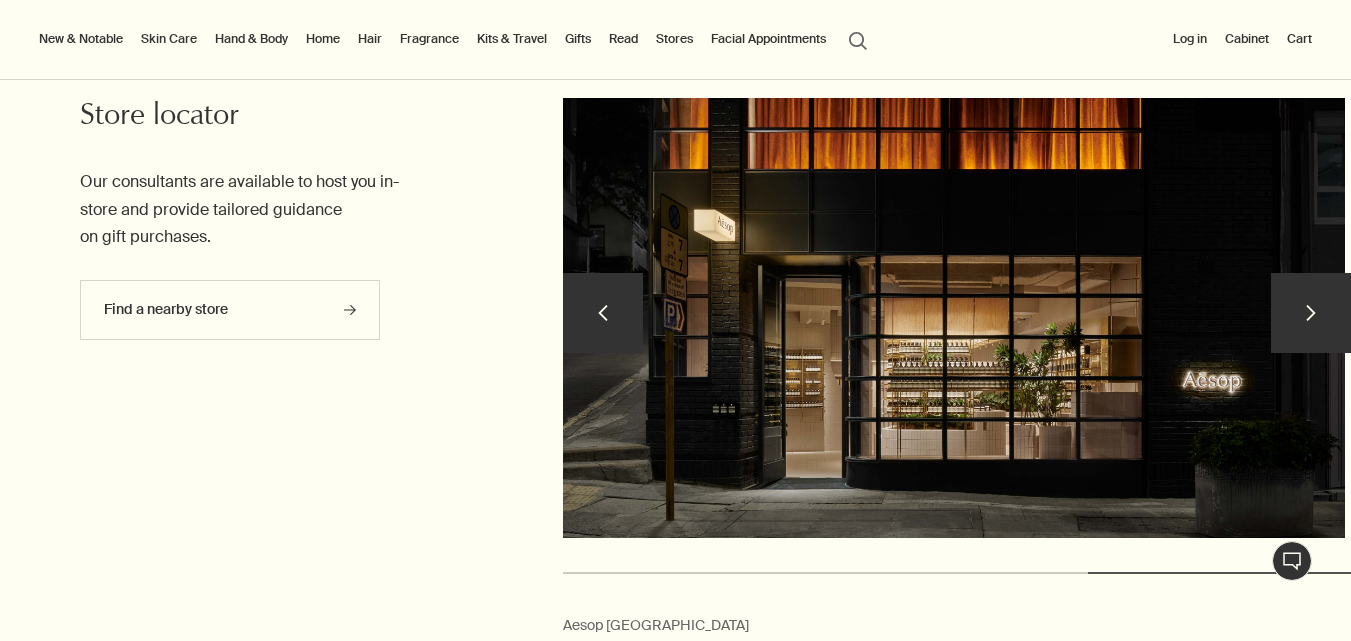 click on "chevron" at bounding box center (603, 313) 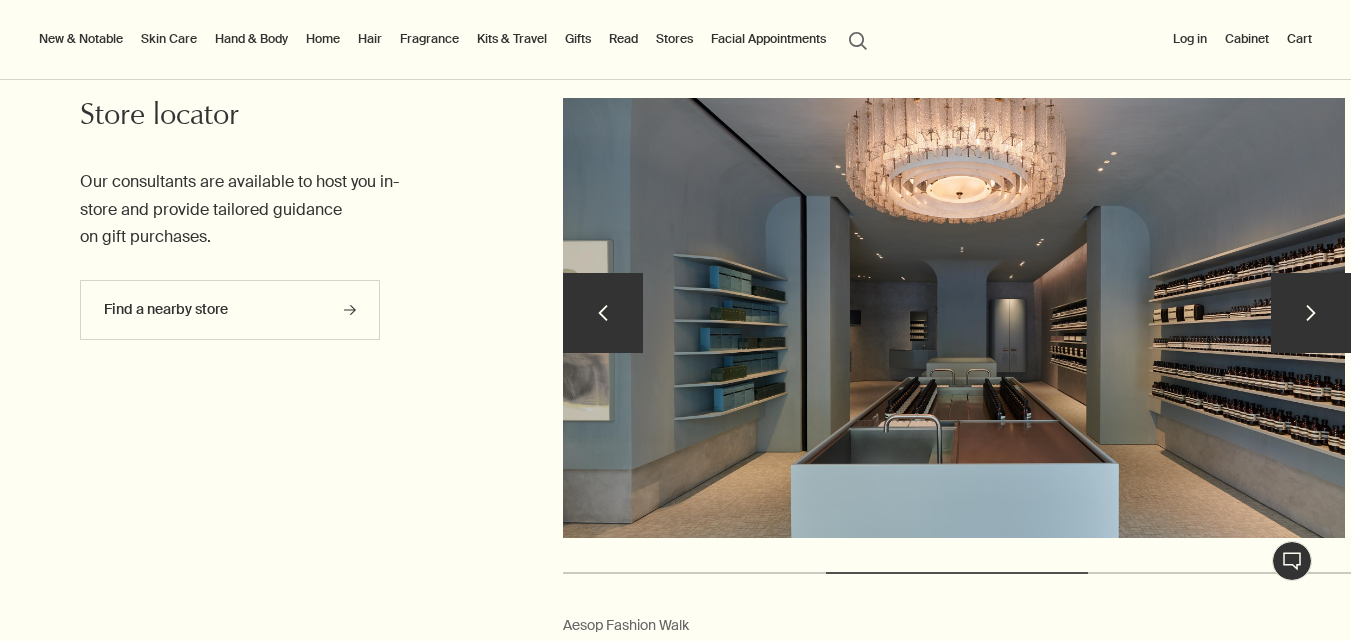 click on "chevron" at bounding box center [603, 313] 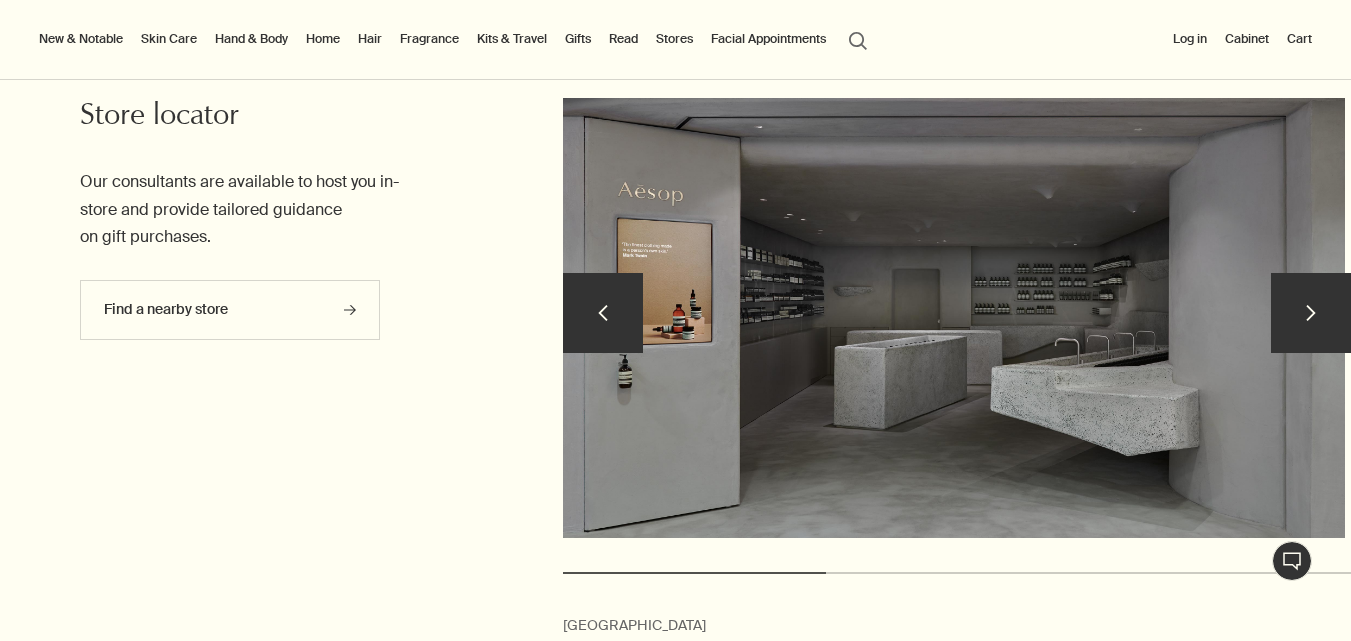 click on "chevron" at bounding box center [1311, 313] 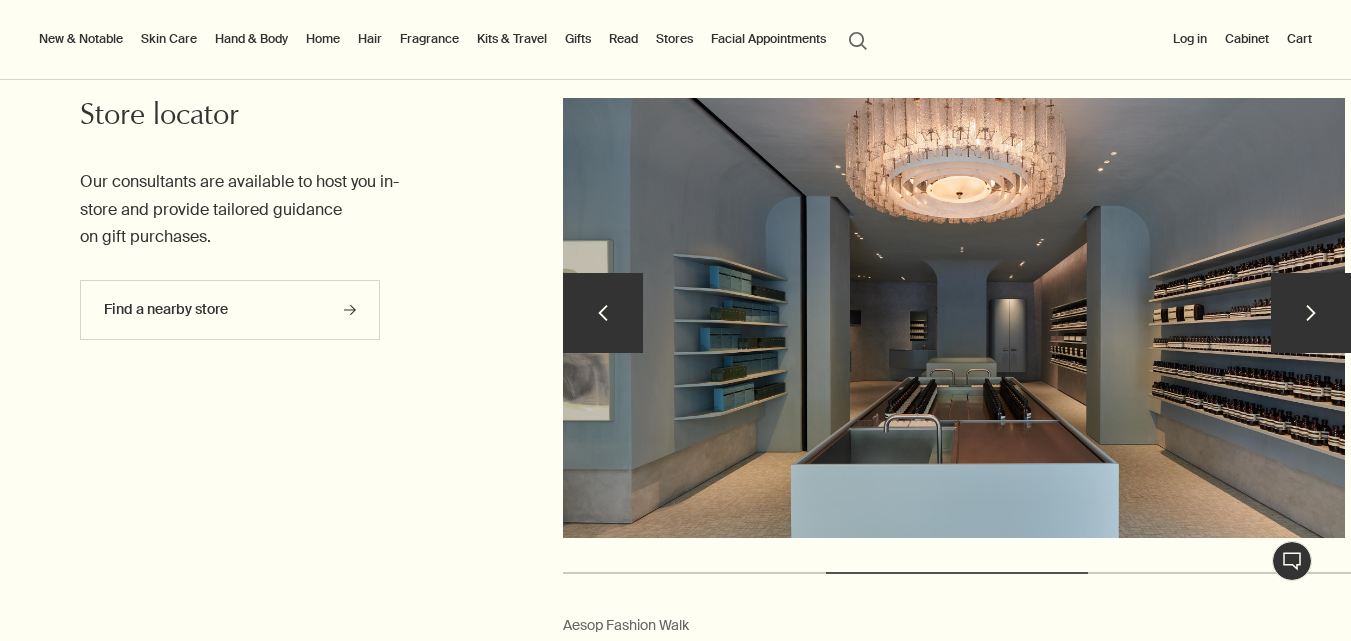 click on "chevron" at bounding box center [1311, 313] 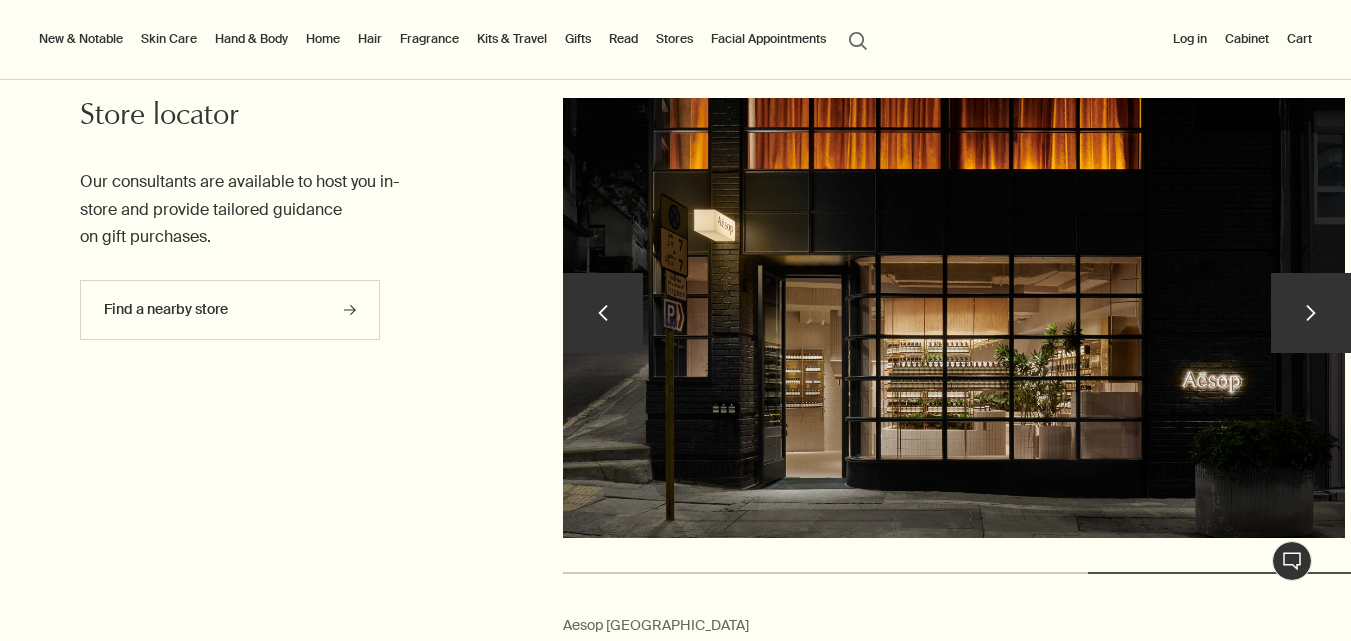 click on "chevron" at bounding box center (1311, 313) 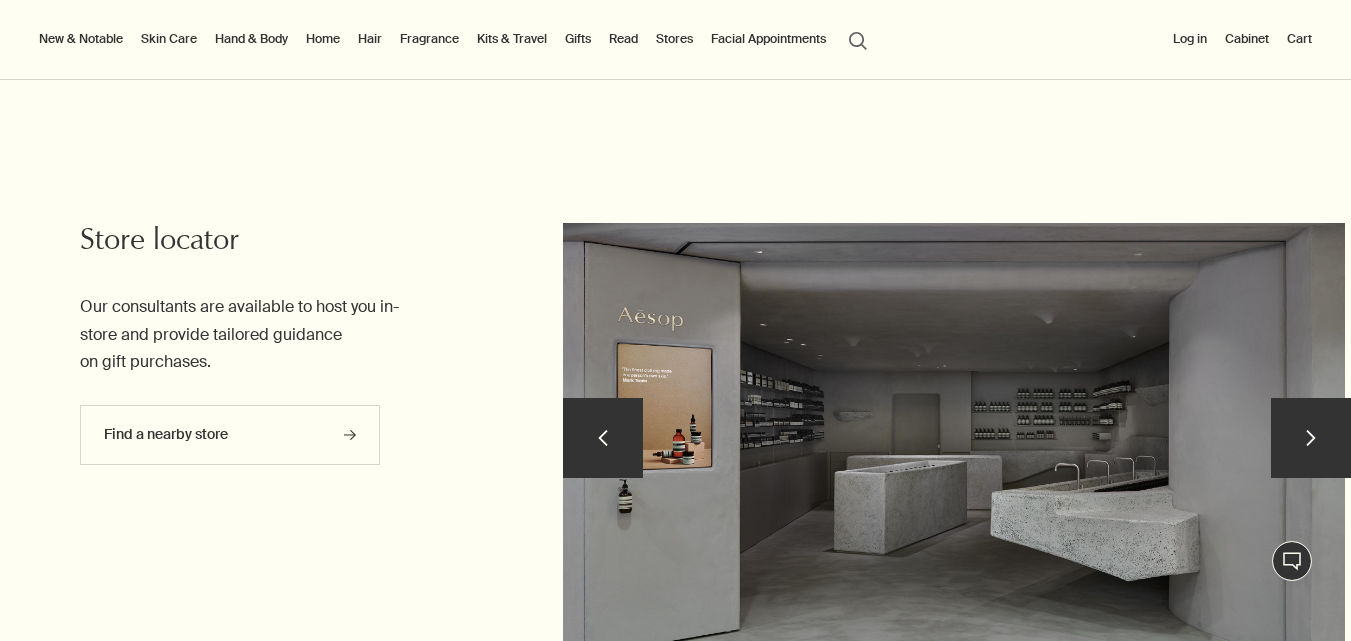 scroll, scrollTop: 4134, scrollLeft: 0, axis: vertical 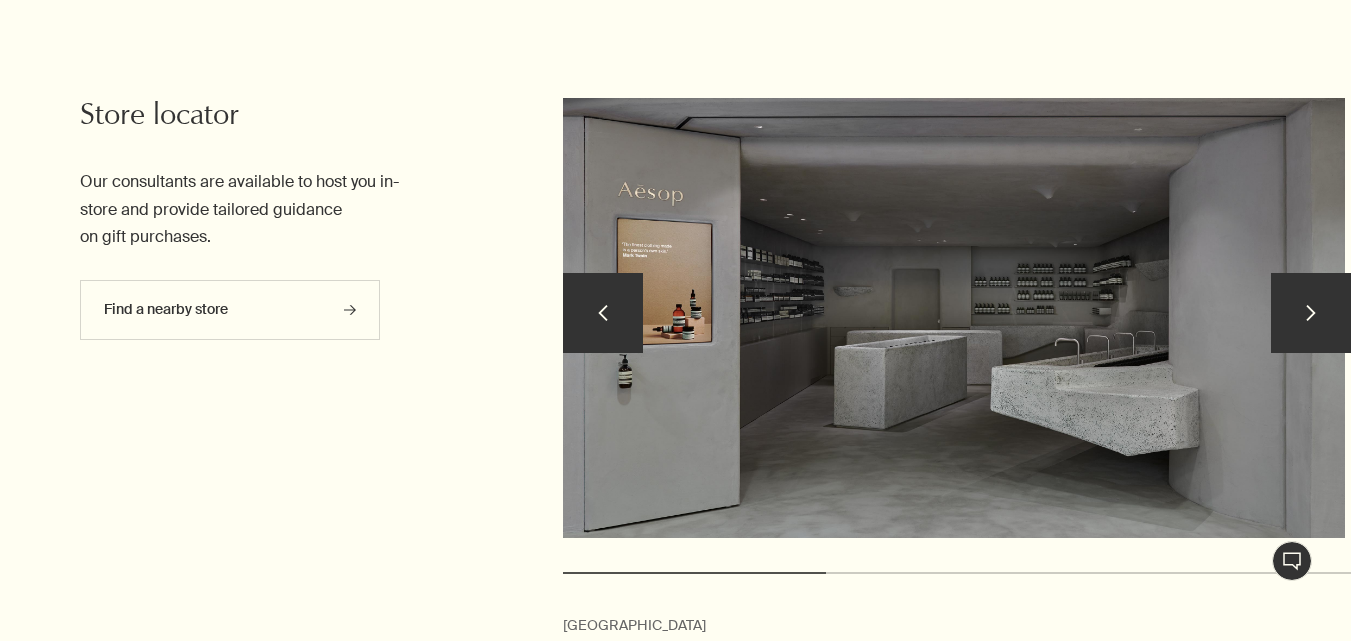 drag, startPoint x: 1325, startPoint y: 287, endPoint x: 1344, endPoint y: 282, distance: 19.646883 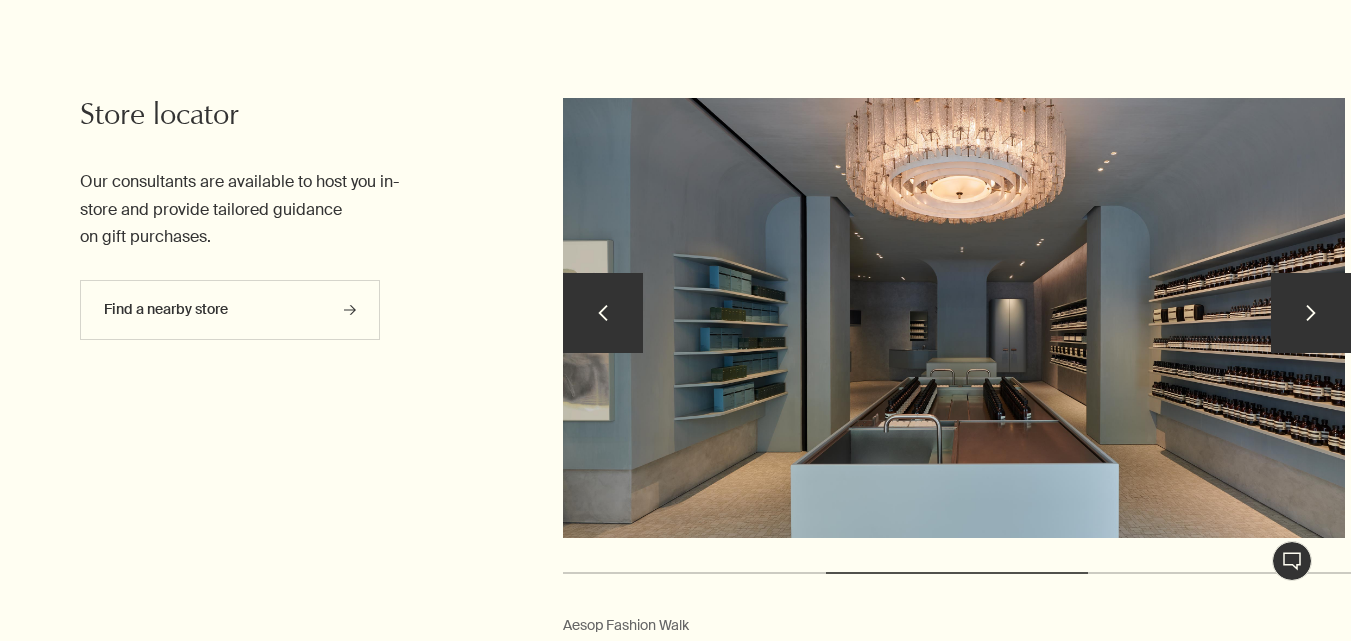 click on "chevron" at bounding box center [1311, 313] 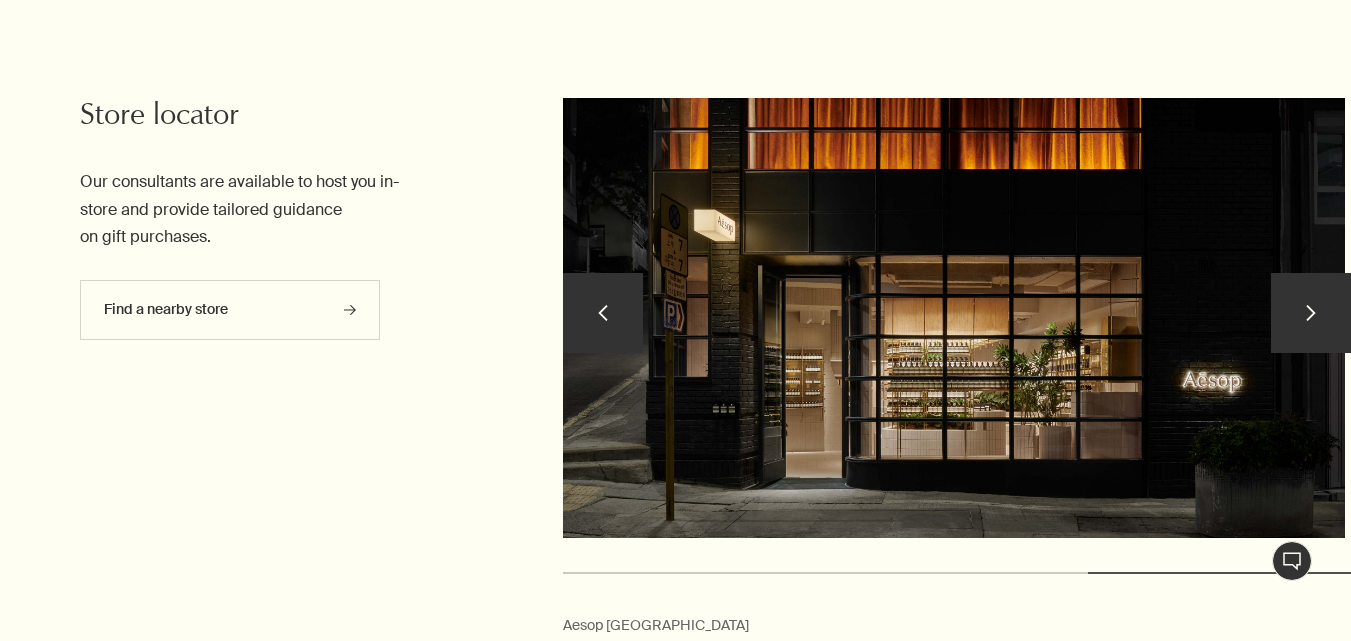 click on "chevron" at bounding box center [1311, 313] 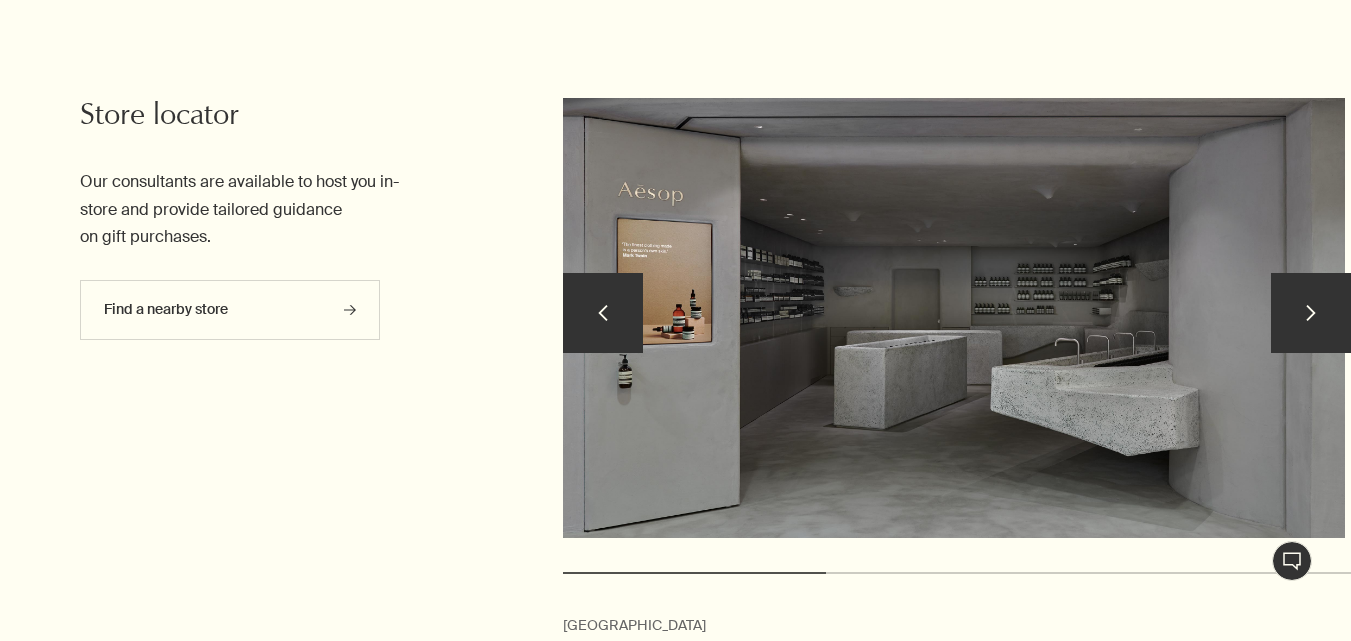 click on "chevron" at bounding box center [603, 313] 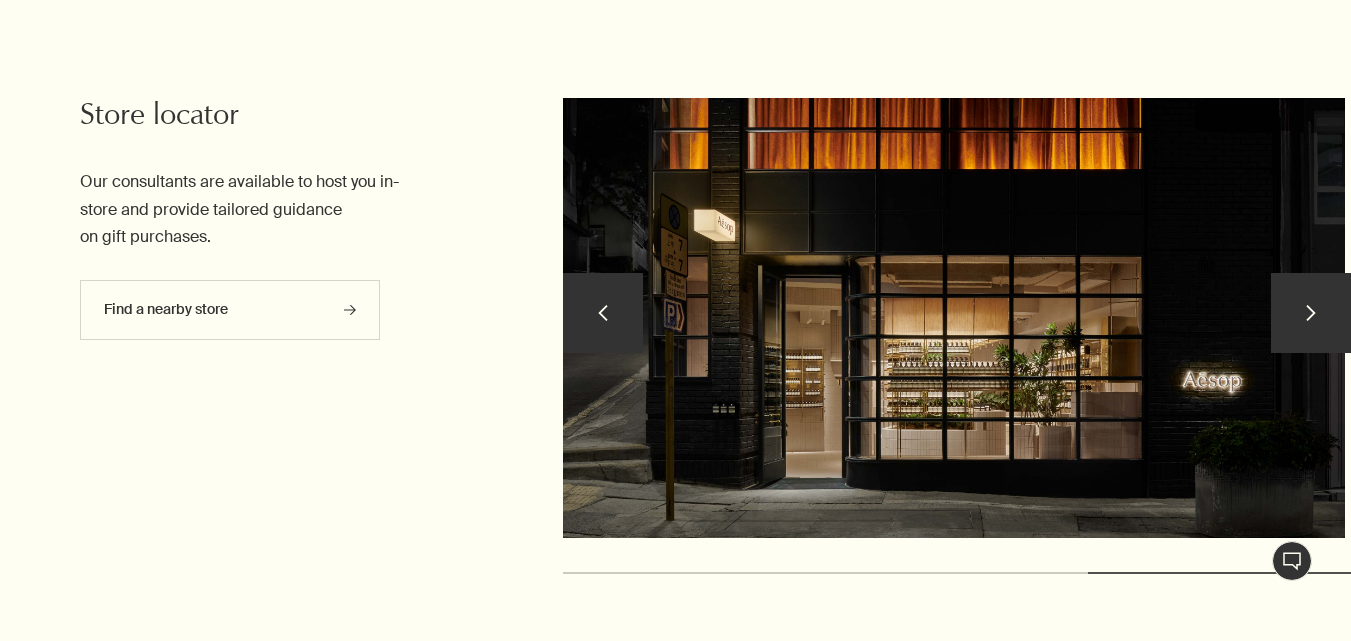 click on "chevron" at bounding box center [603, 313] 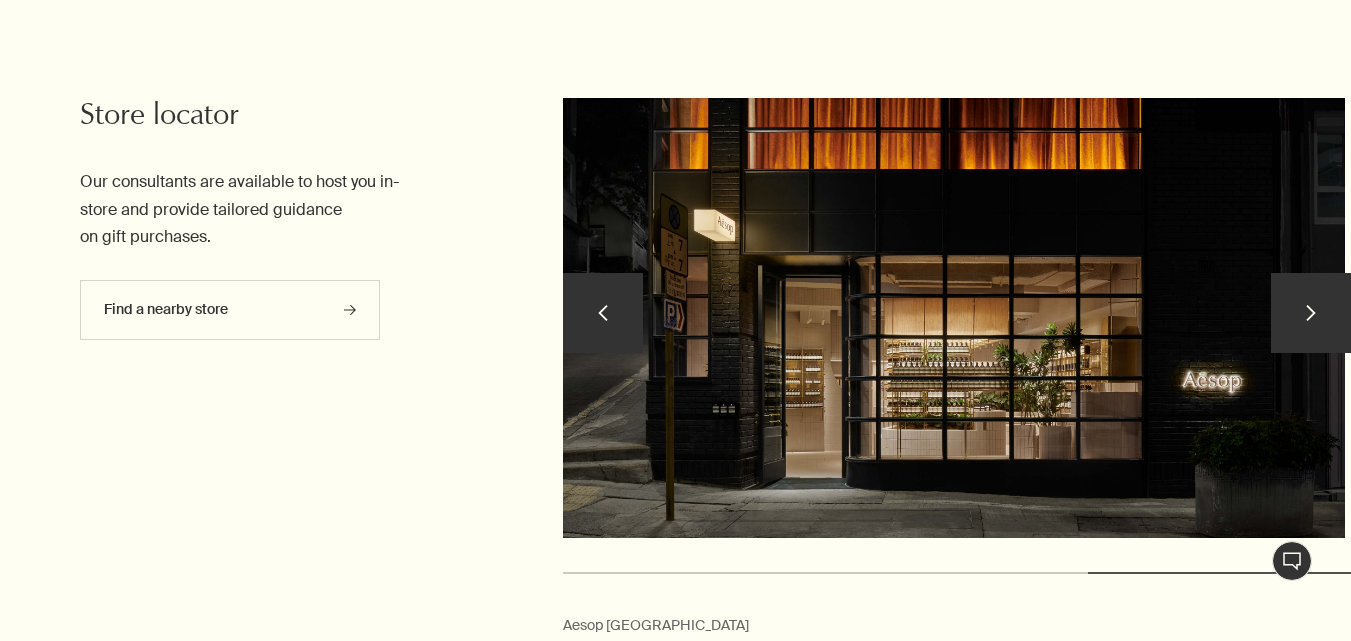 click on "chevron" at bounding box center (603, 313) 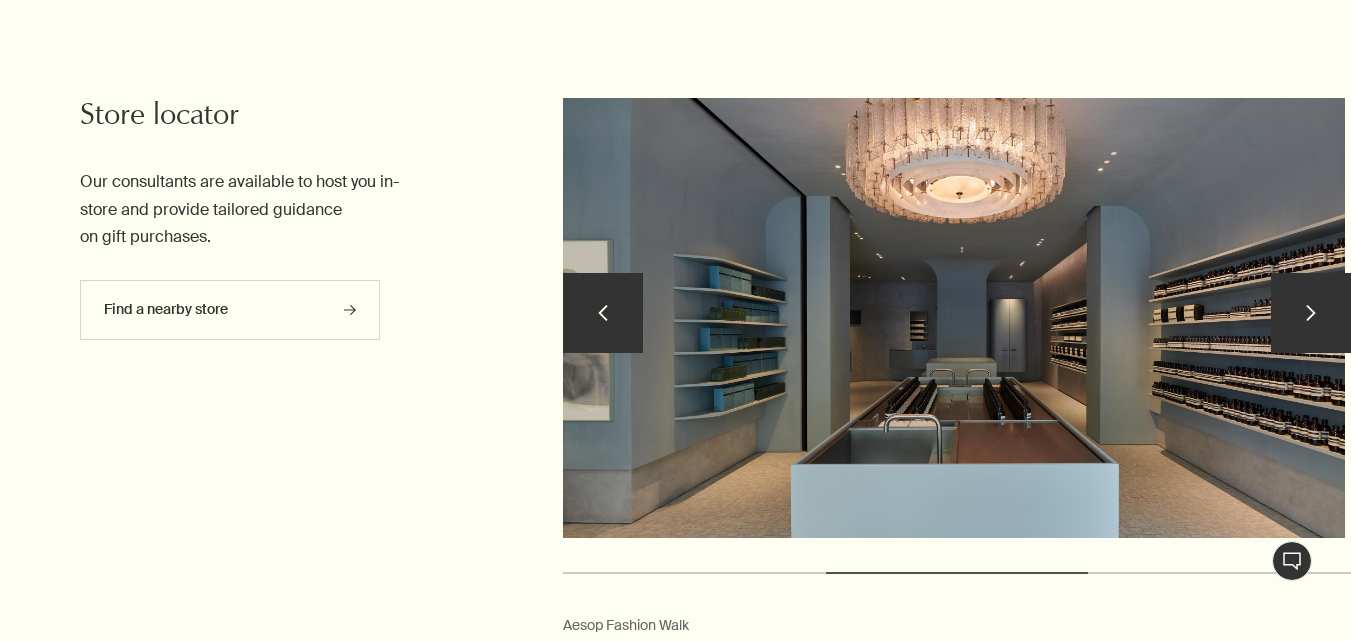 click on "chevron" at bounding box center [603, 313] 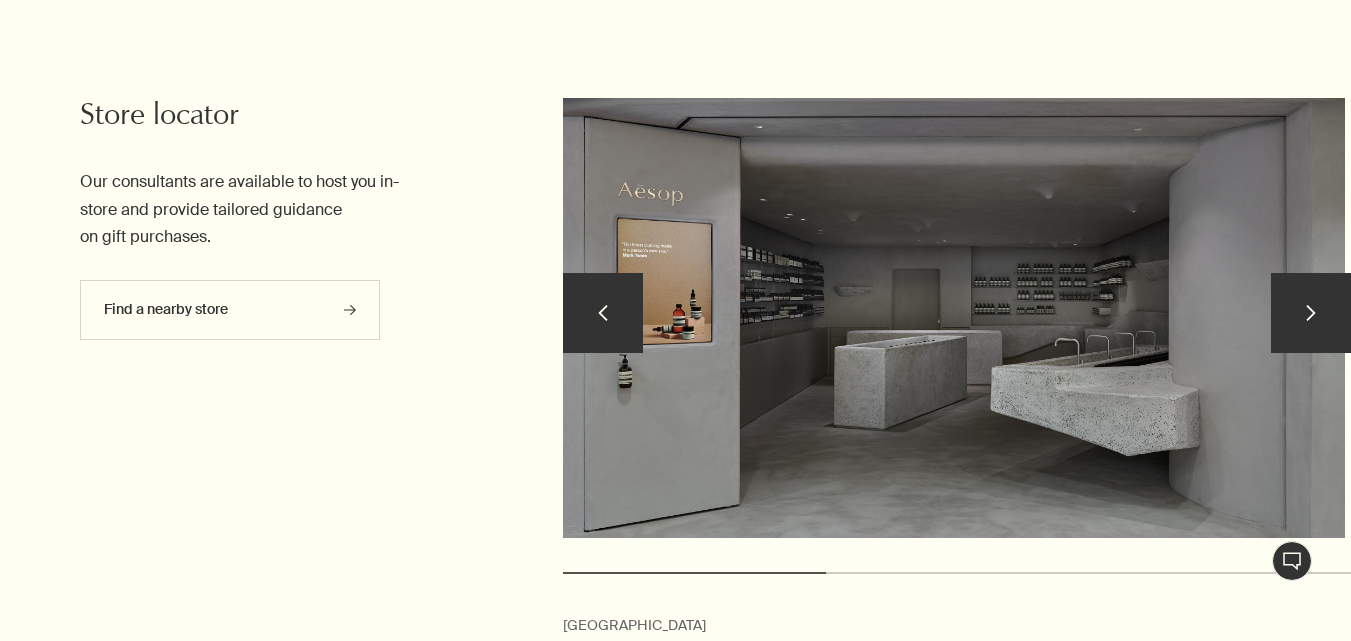 click on "chevron" at bounding box center [1311, 313] 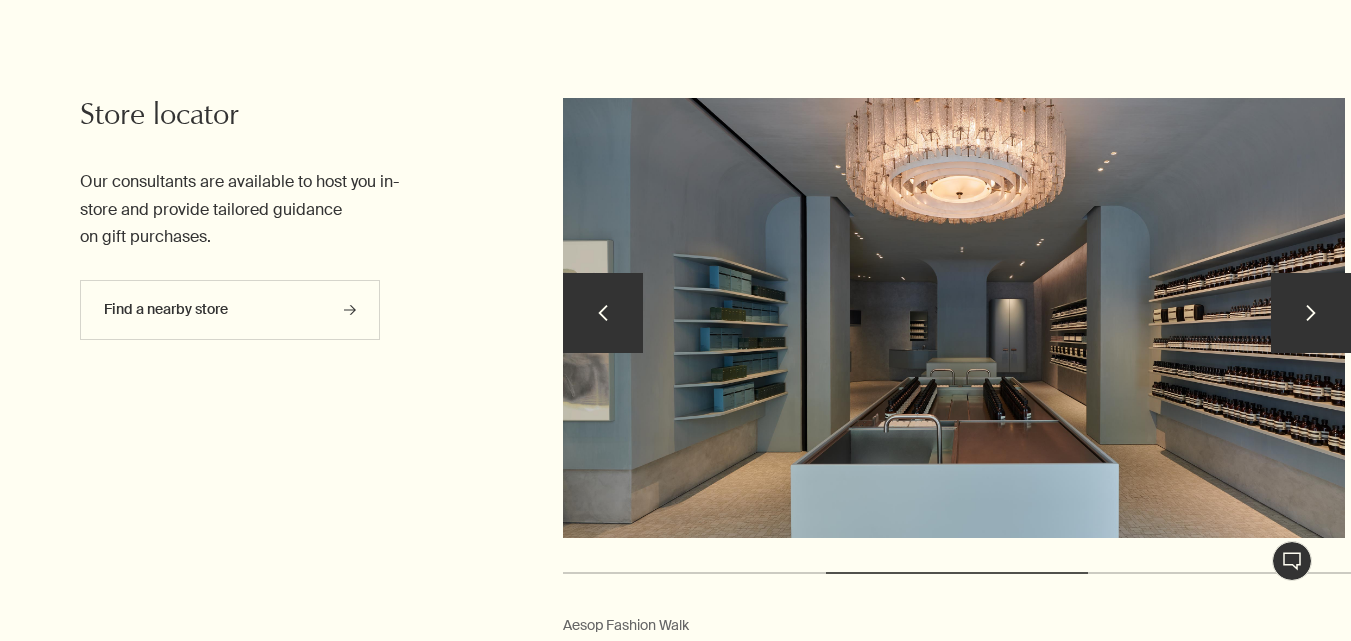 click on "chevron" at bounding box center (603, 313) 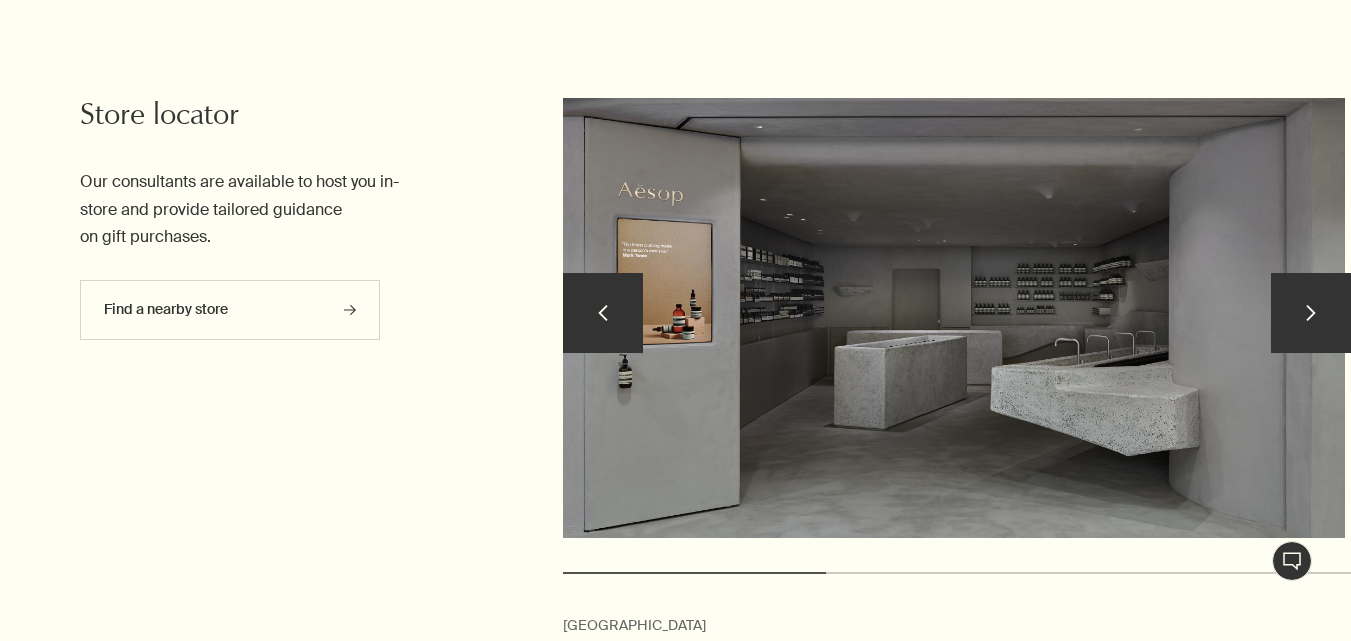 click on "chevron" at bounding box center [1311, 313] 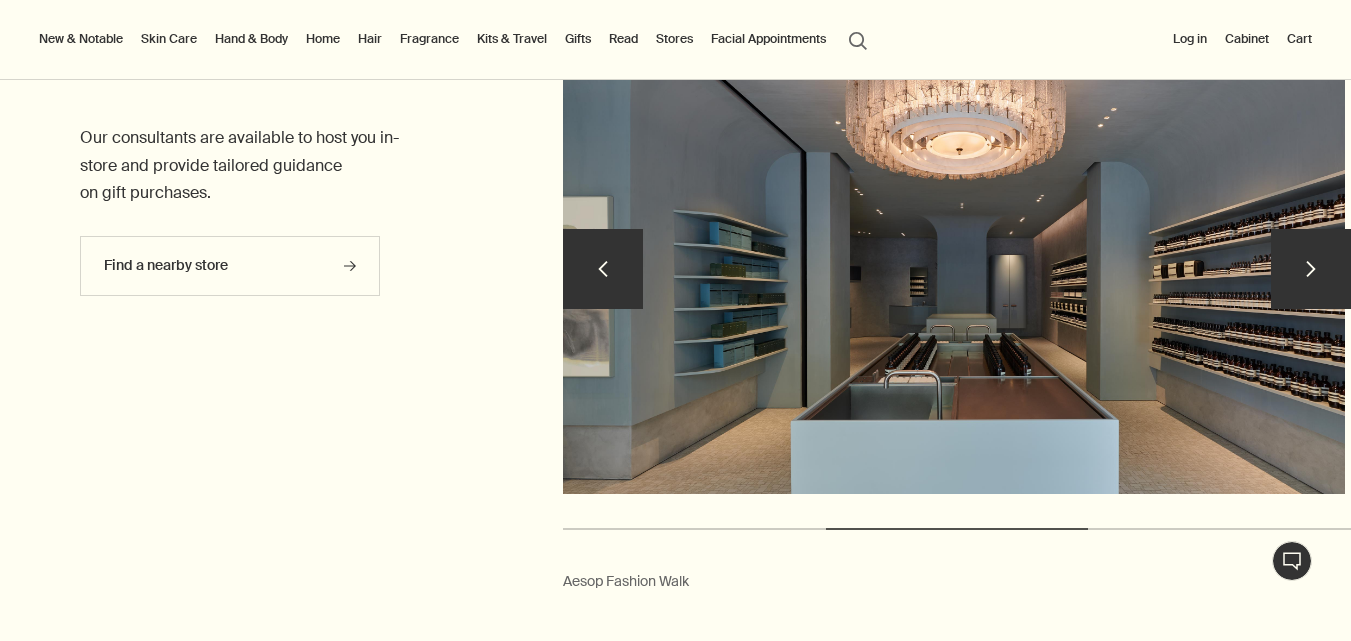 scroll, scrollTop: 4134, scrollLeft: 0, axis: vertical 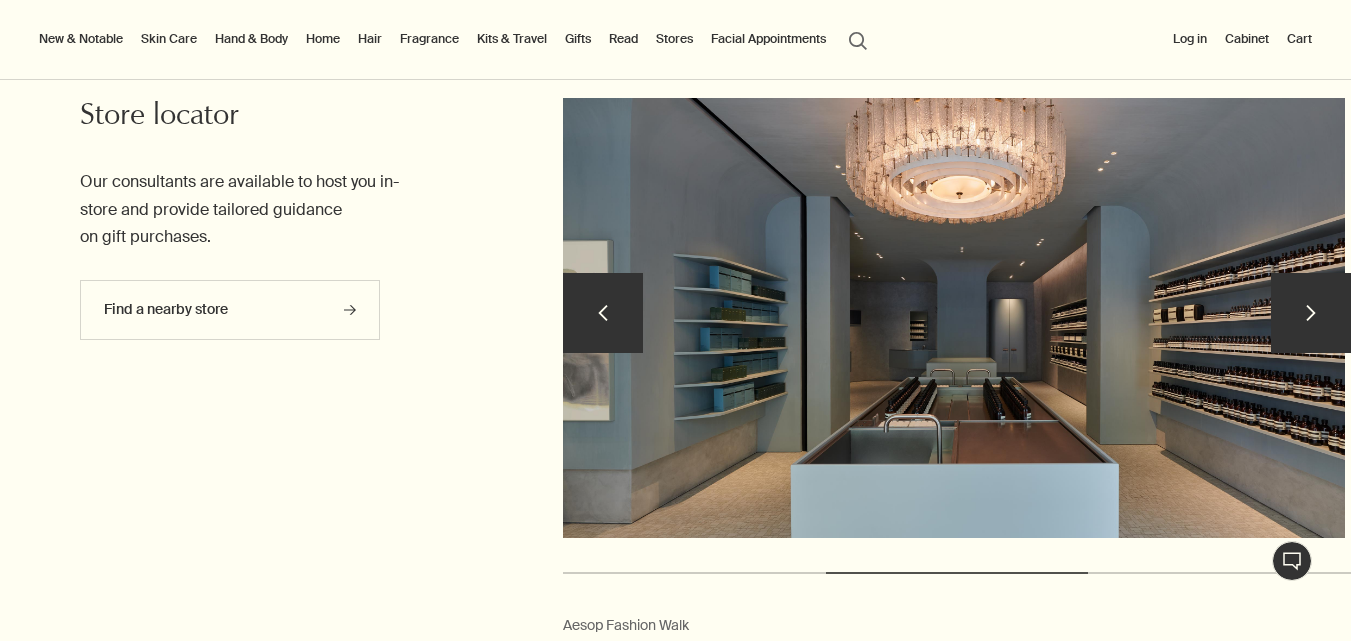 click on "chevron" at bounding box center [603, 313] 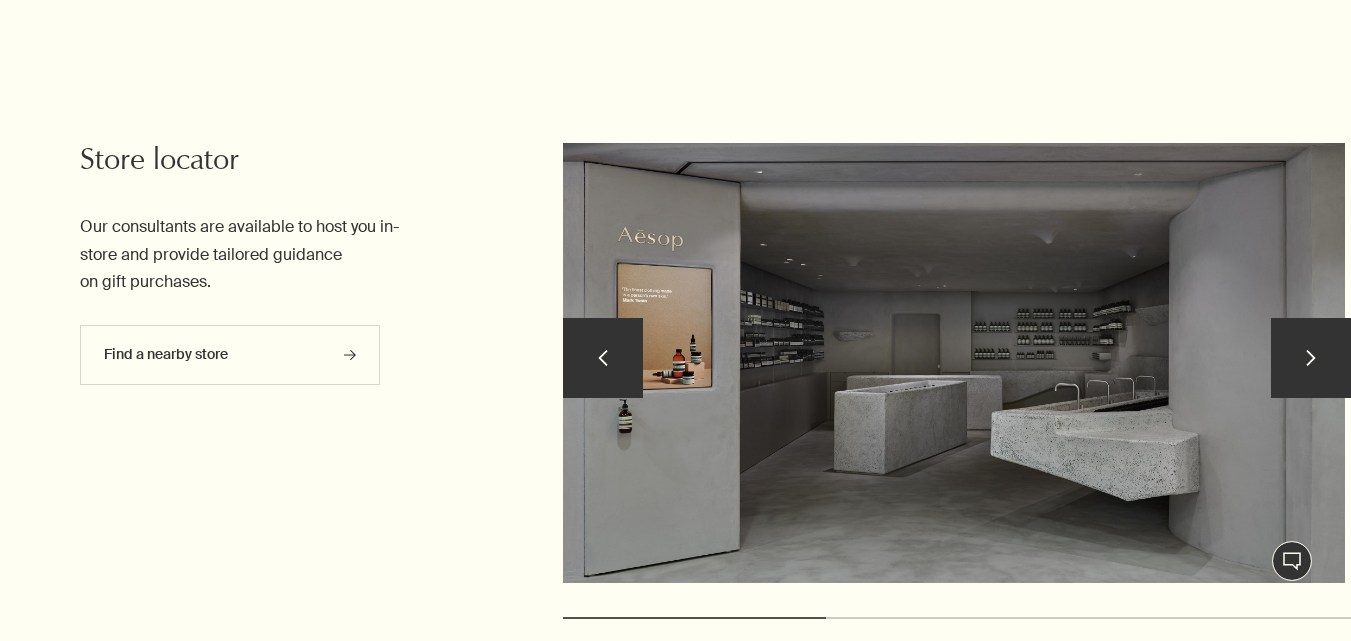 scroll, scrollTop: 4134, scrollLeft: 0, axis: vertical 